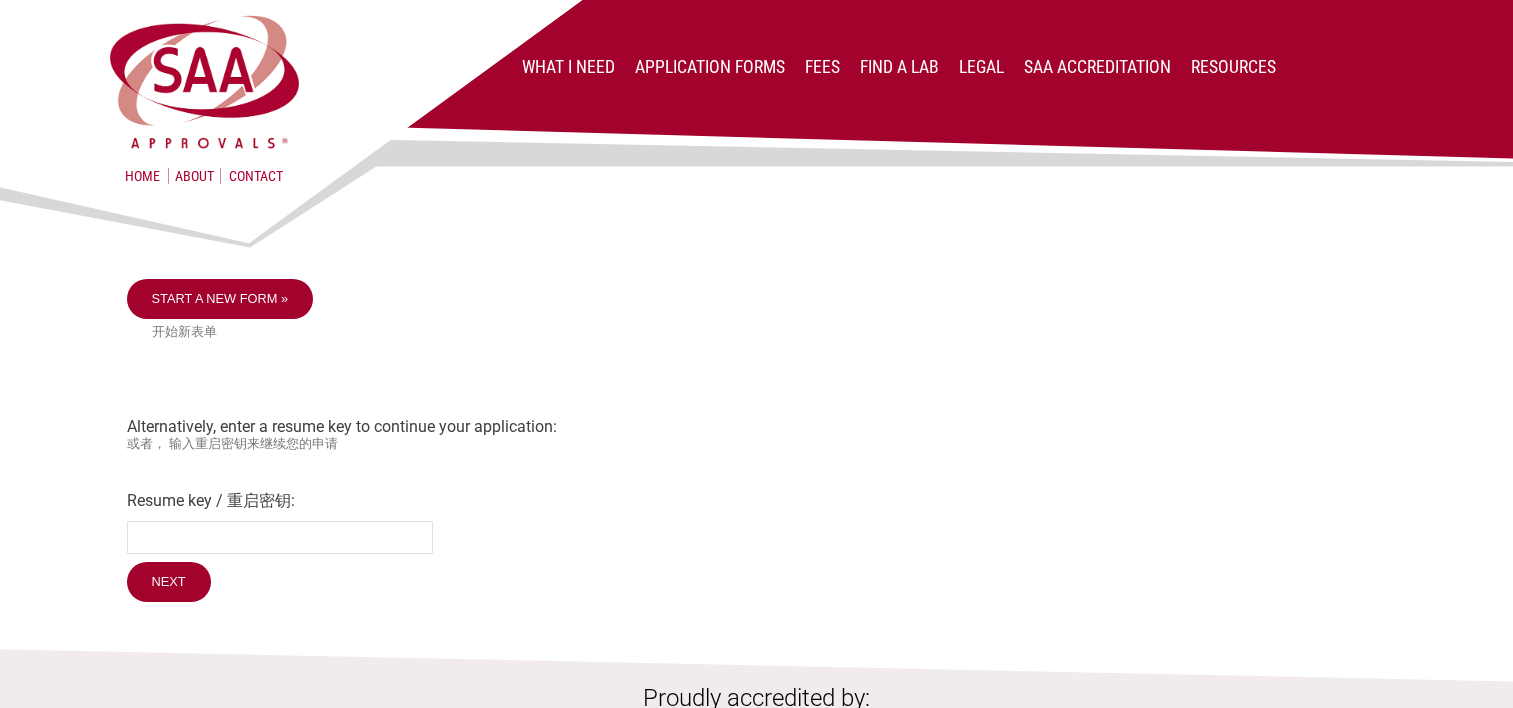 scroll, scrollTop: 0, scrollLeft: 0, axis: both 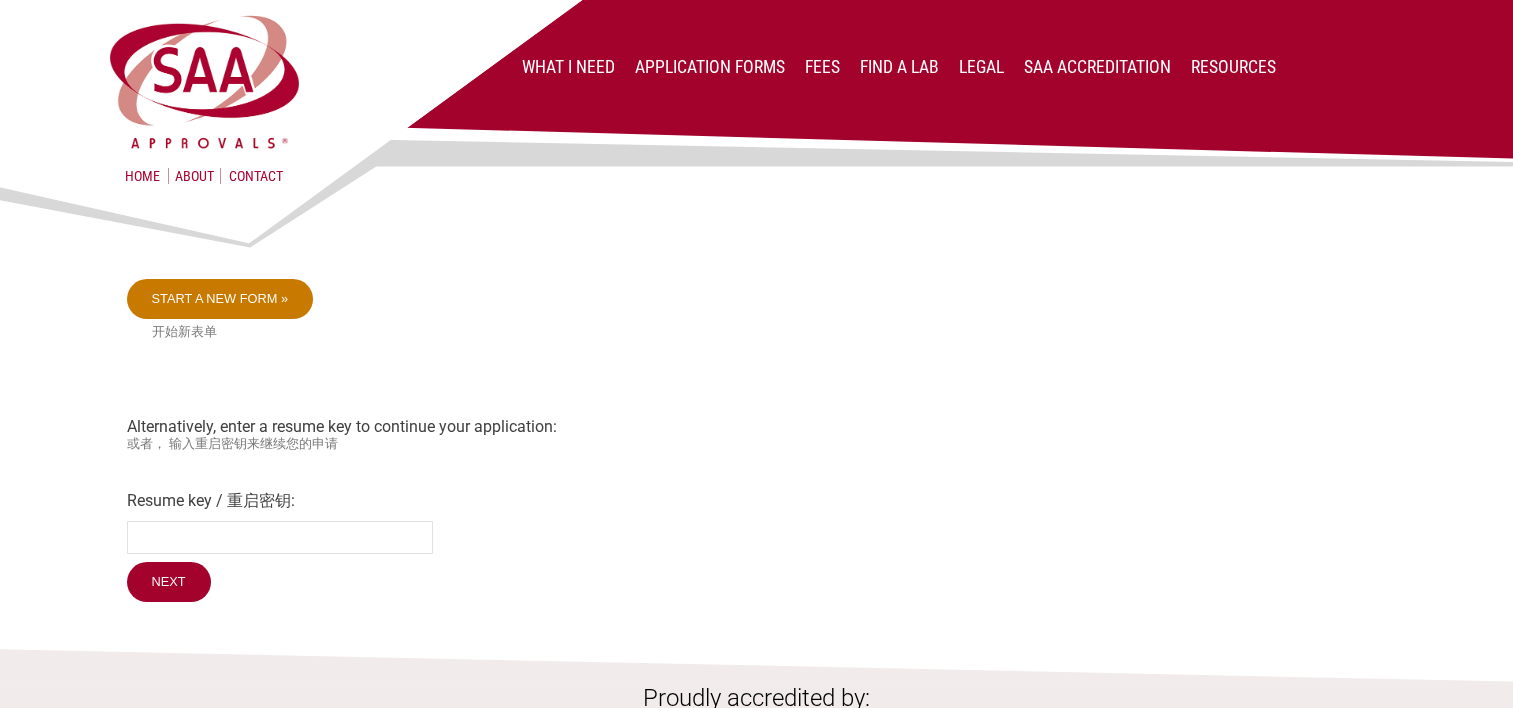 click on "Start a new form »" at bounding box center [220, 299] 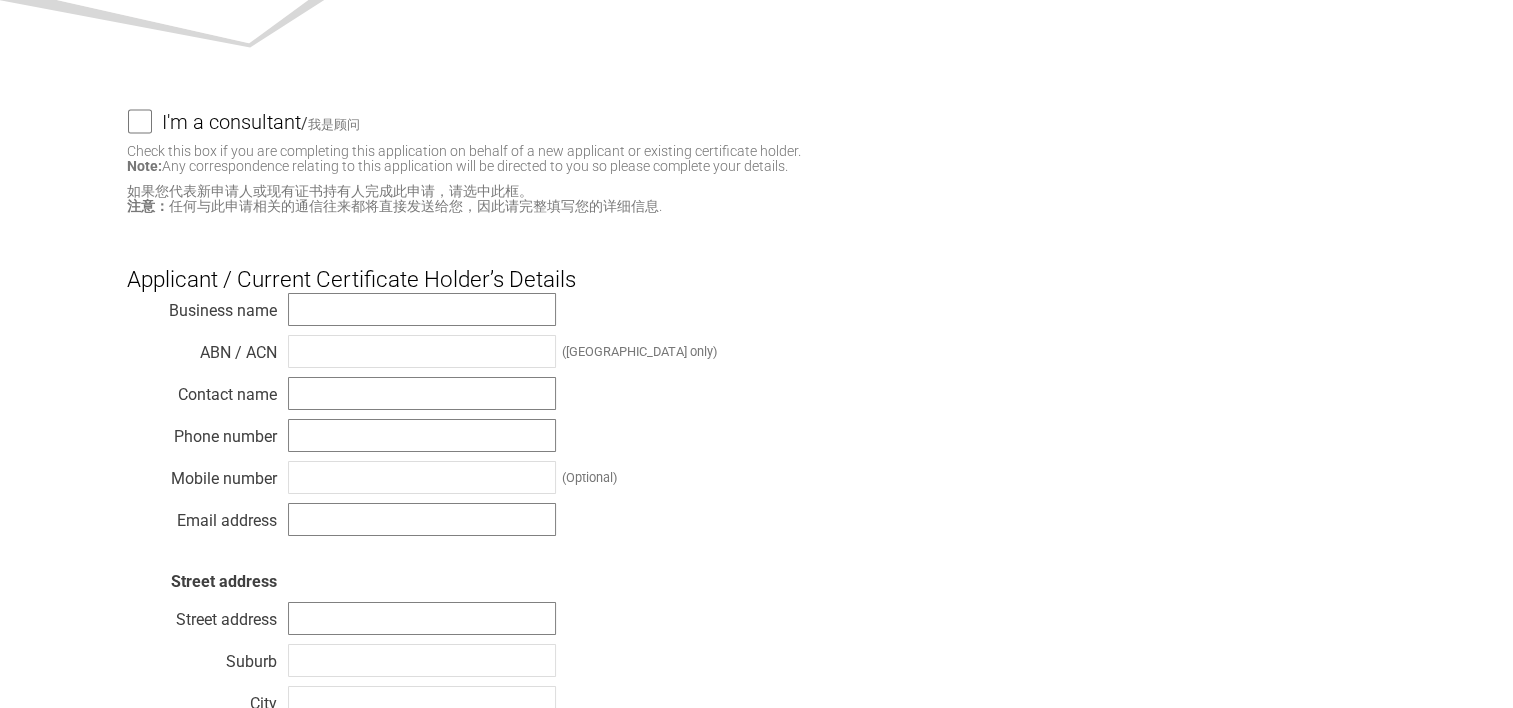 scroll, scrollTop: 200, scrollLeft: 0, axis: vertical 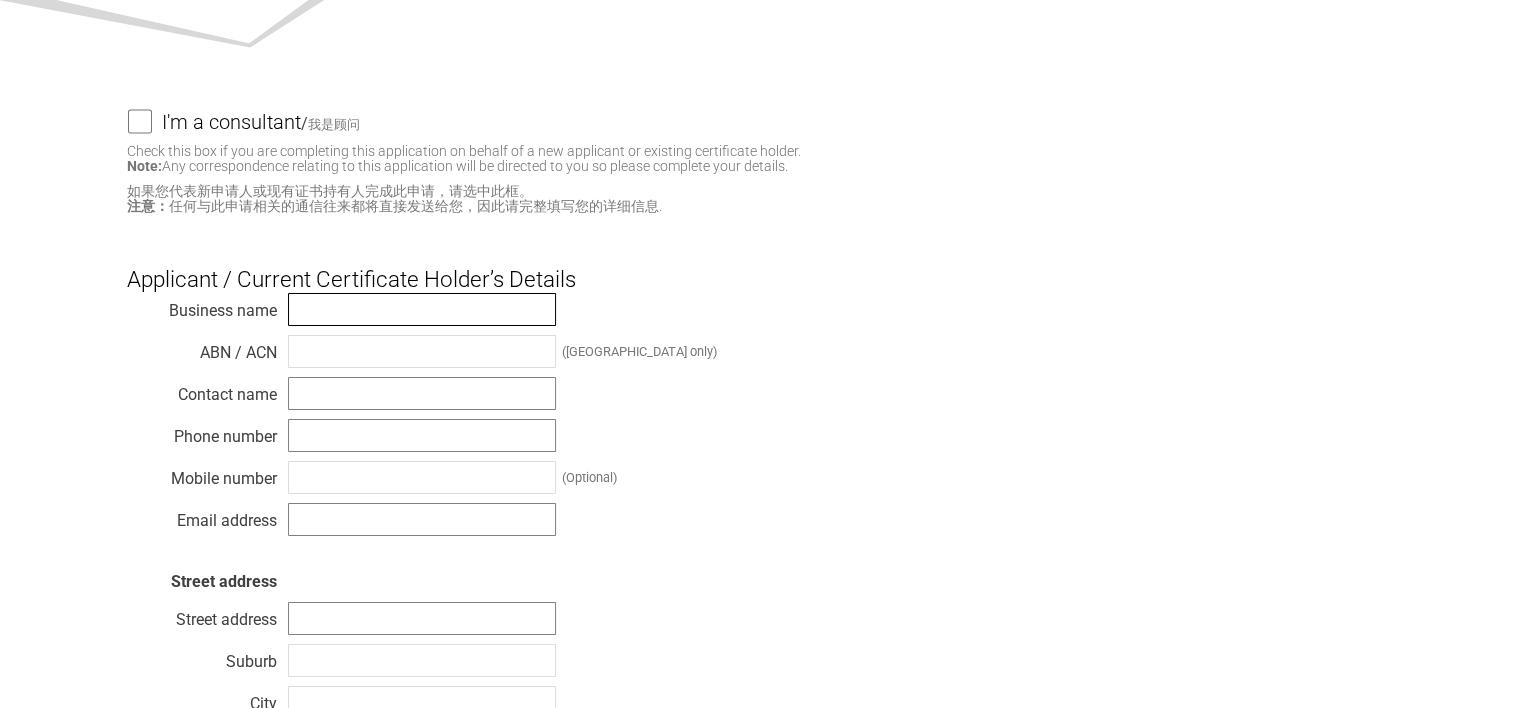 click at bounding box center (422, 309) 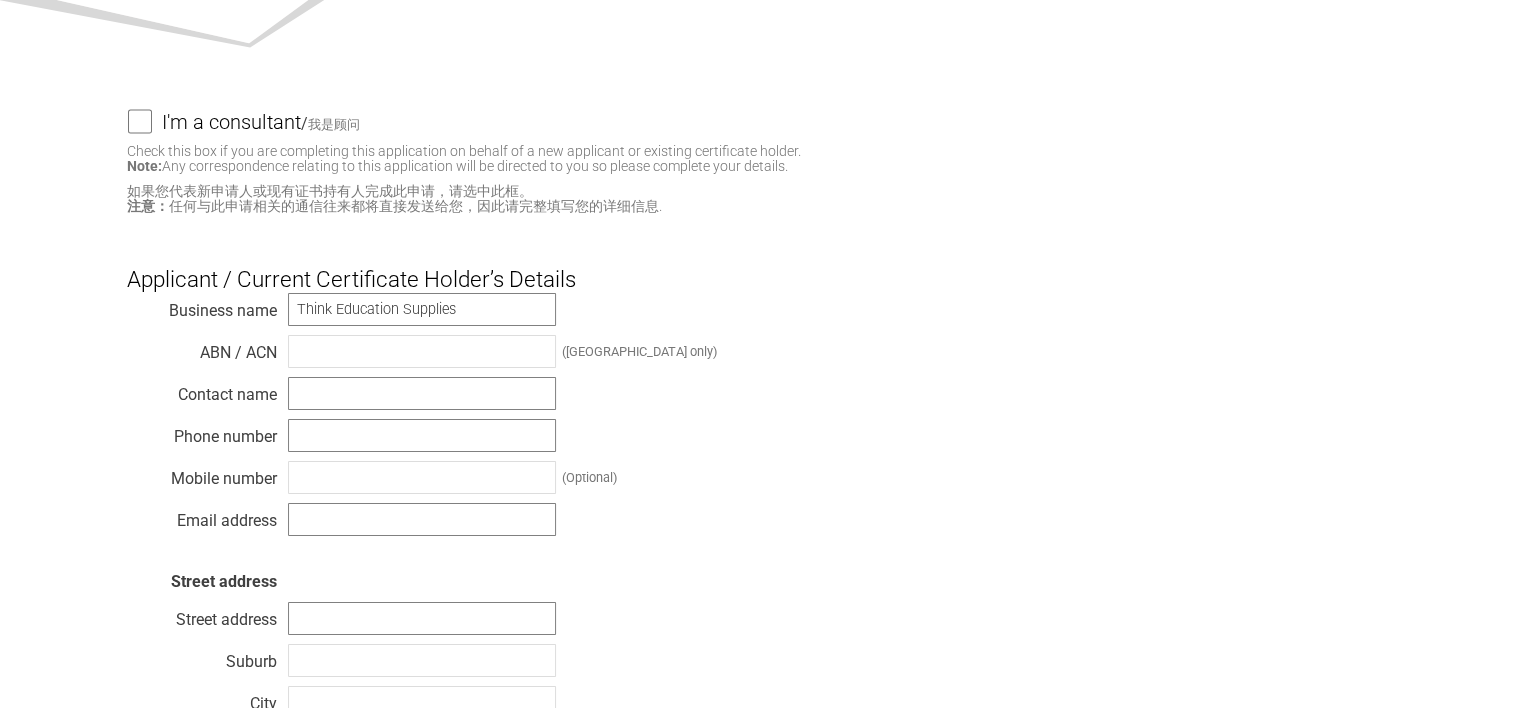 type on "Mr David Knibbe" 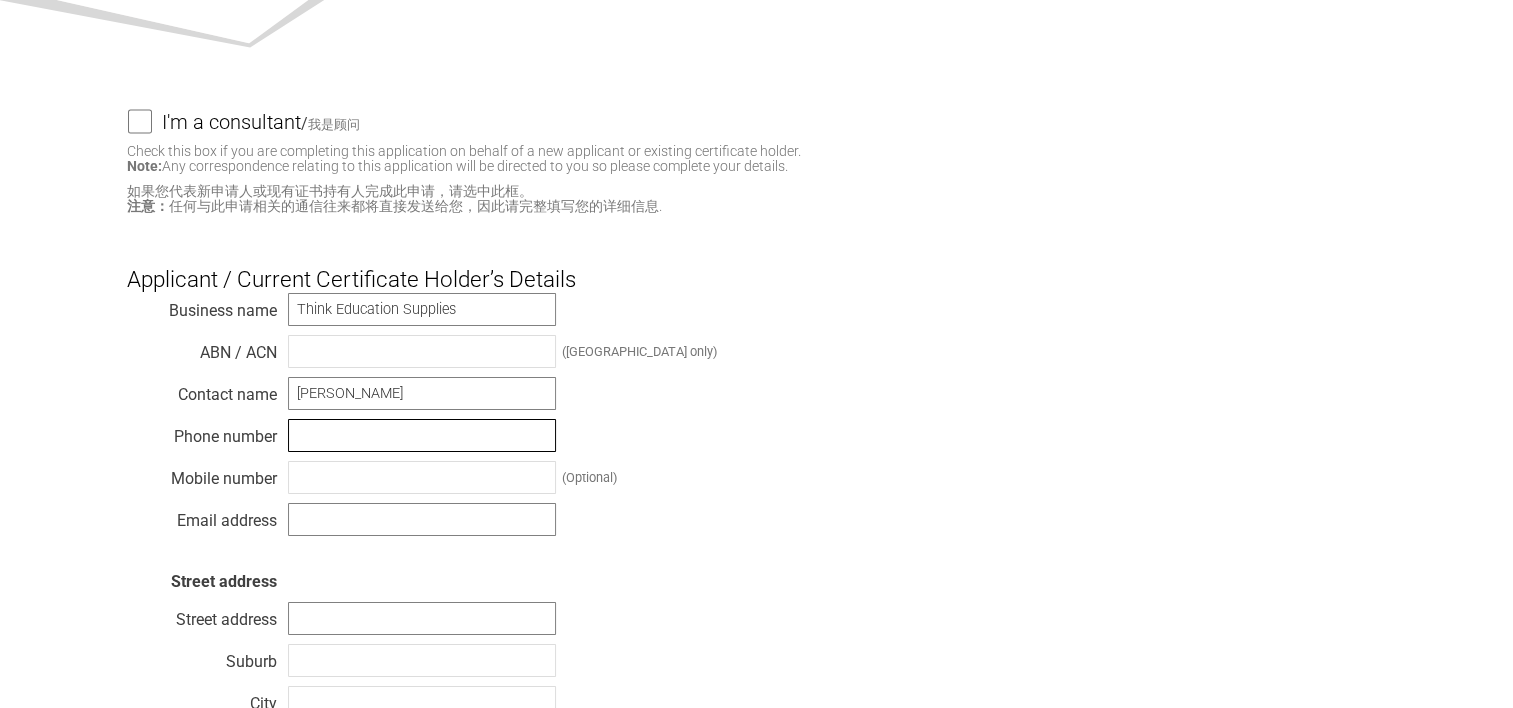type on "1400677810" 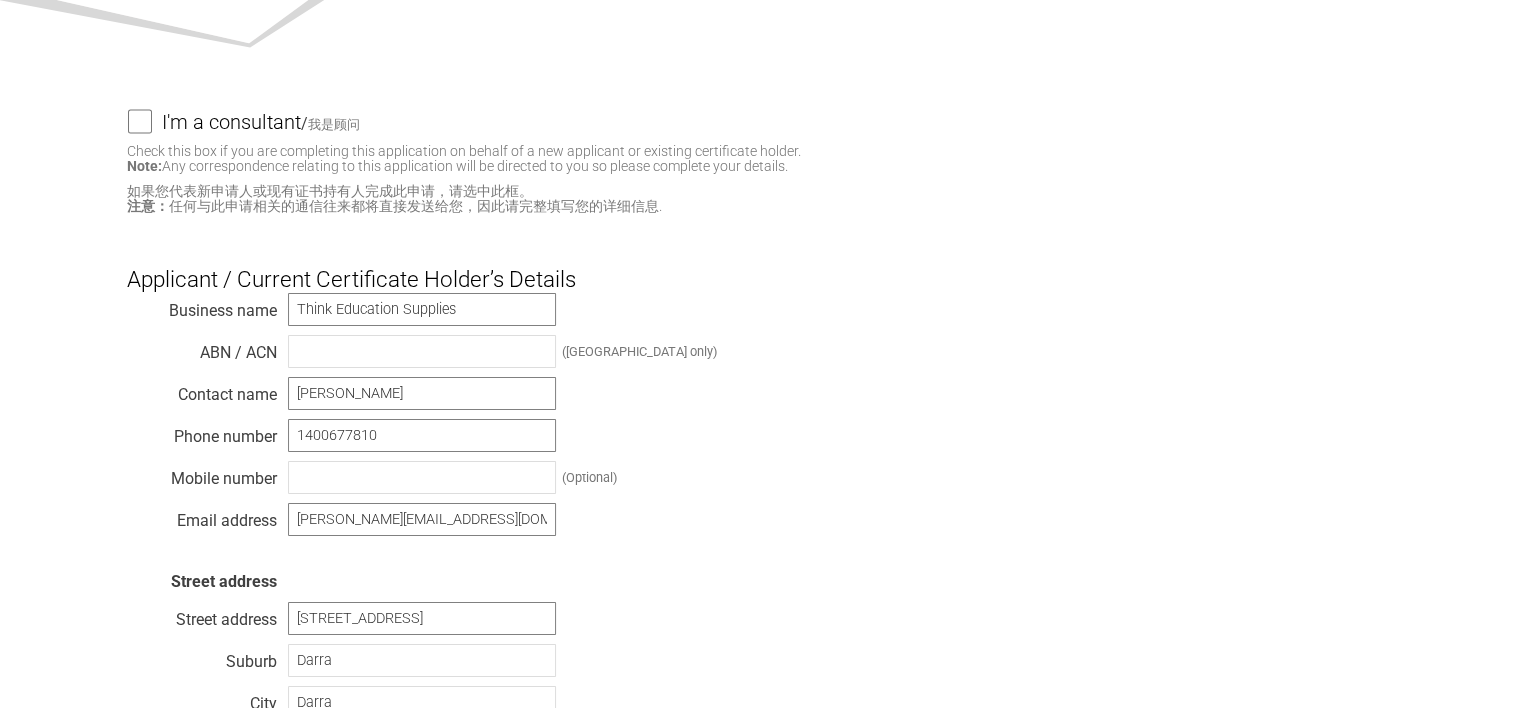 type on "4076" 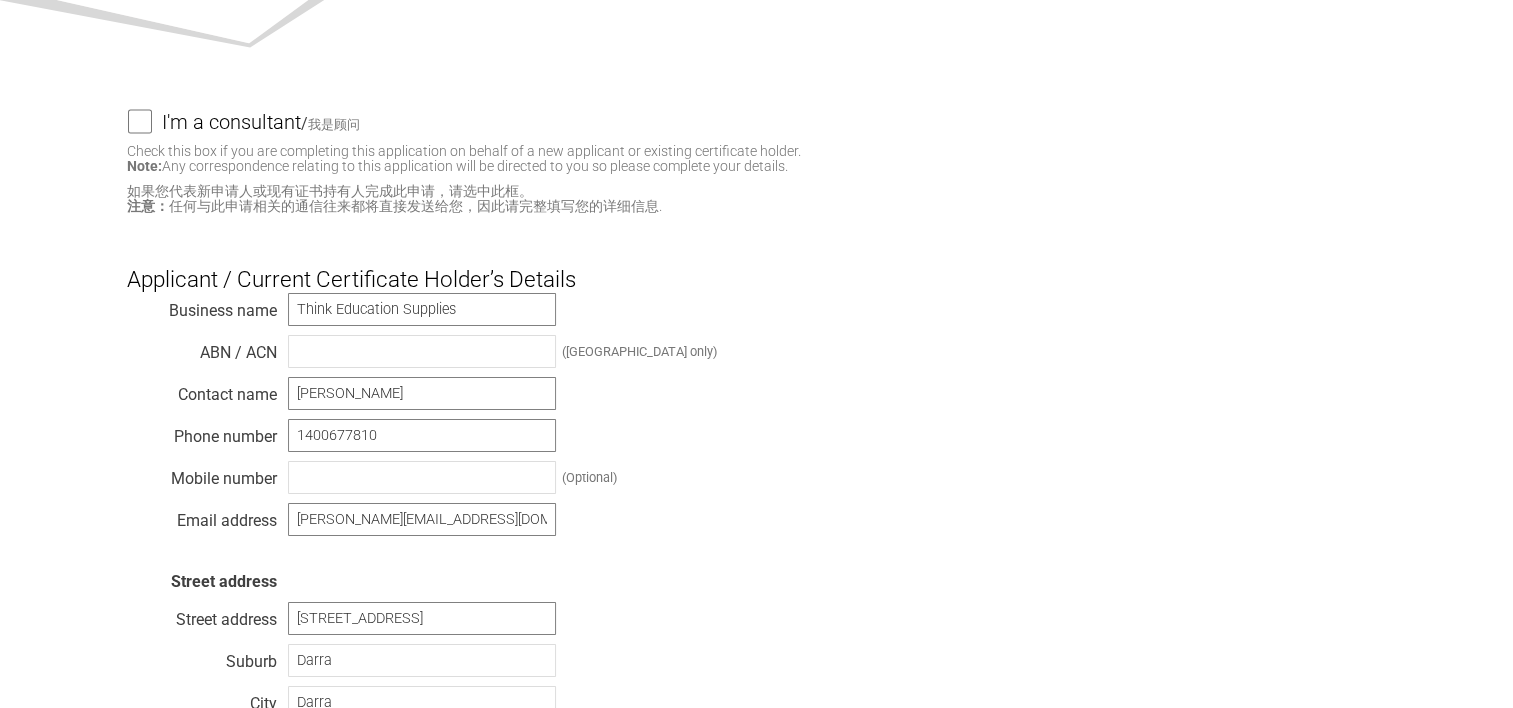 select on "Australia" 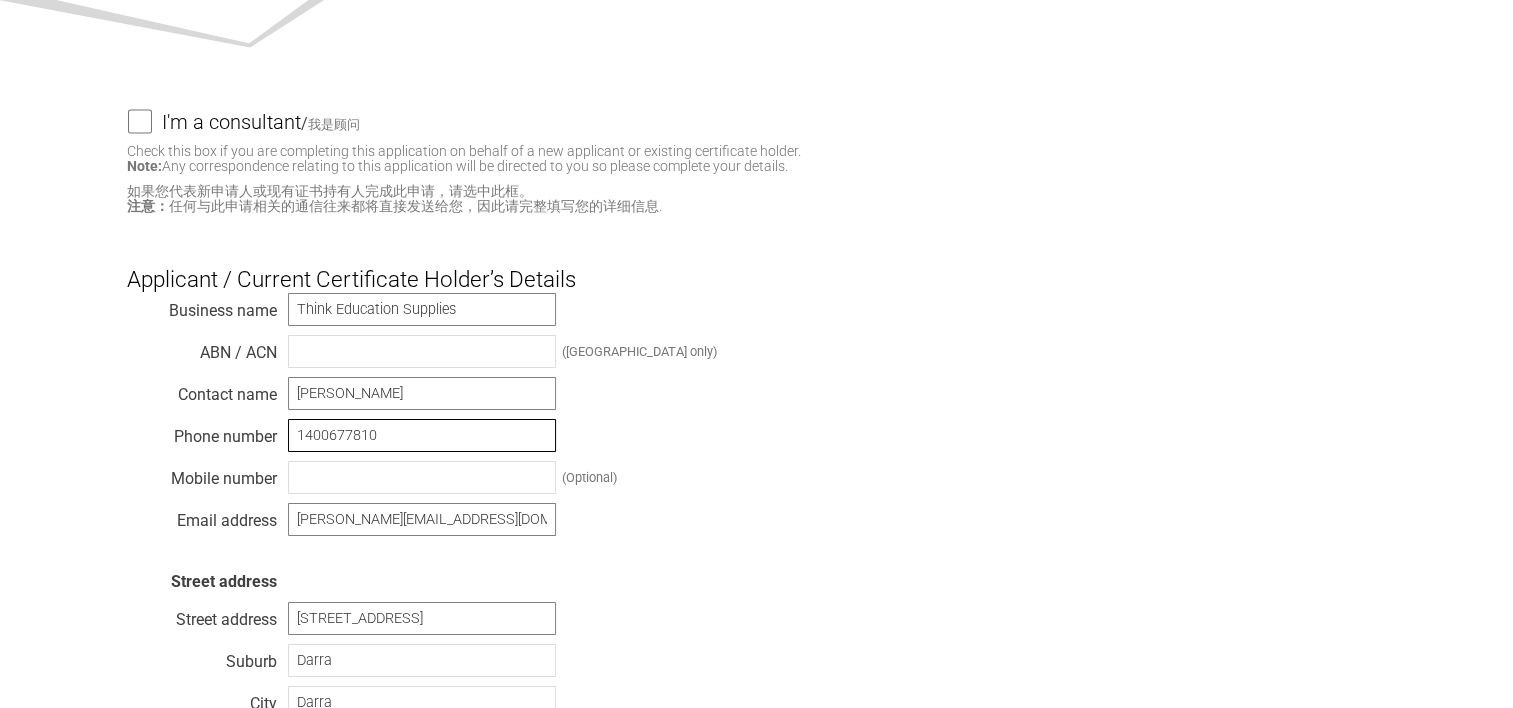 click on "1400677810" at bounding box center [422, 435] 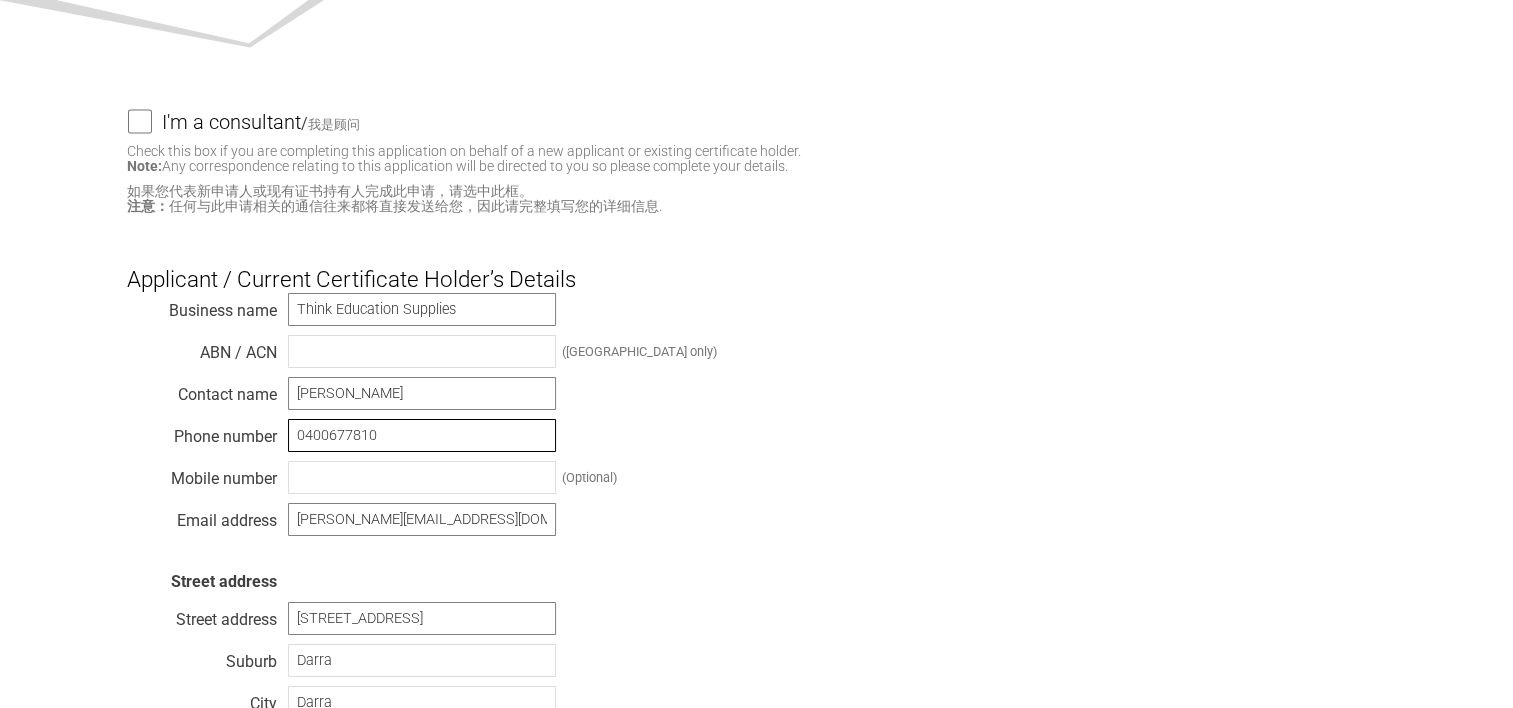 drag, startPoint x: 384, startPoint y: 441, endPoint x: 254, endPoint y: 447, distance: 130.13838 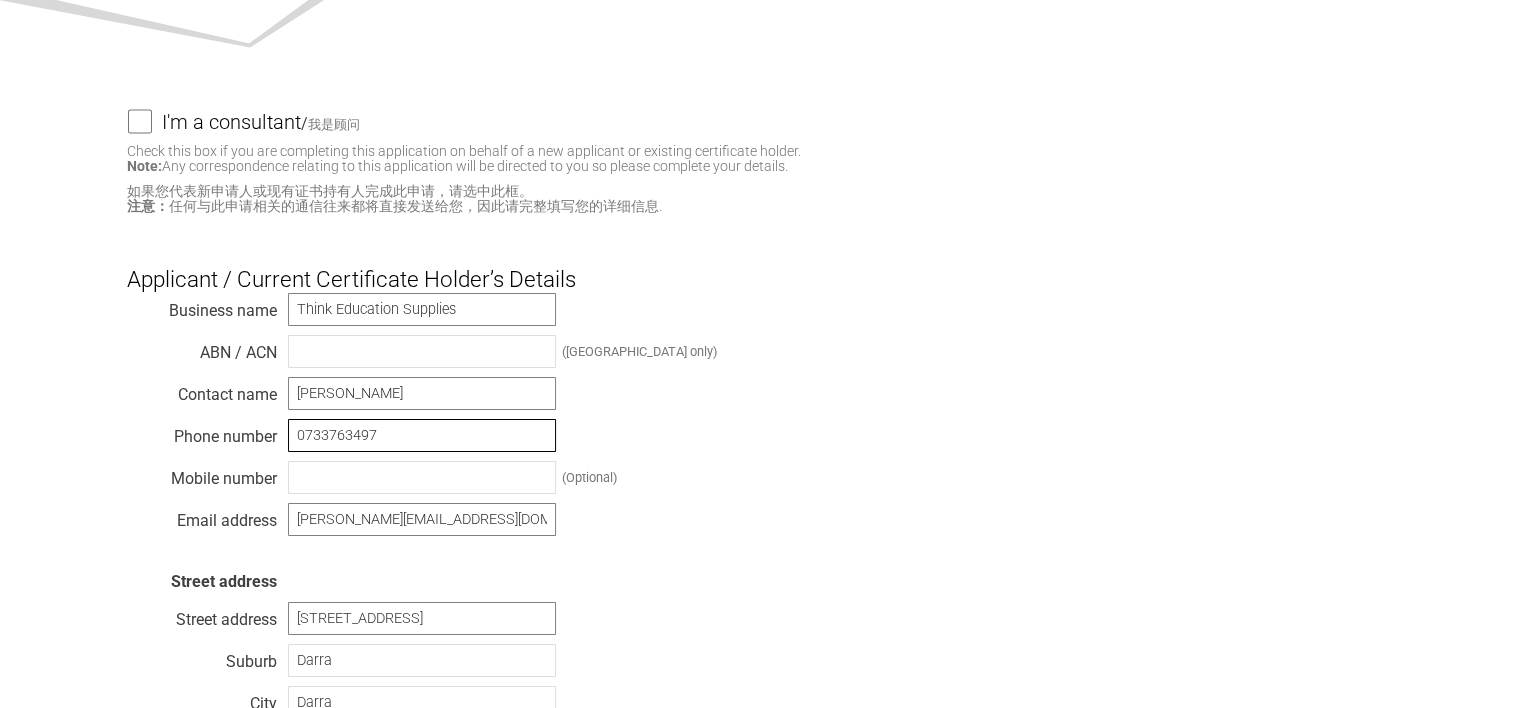 type on "0733763497" 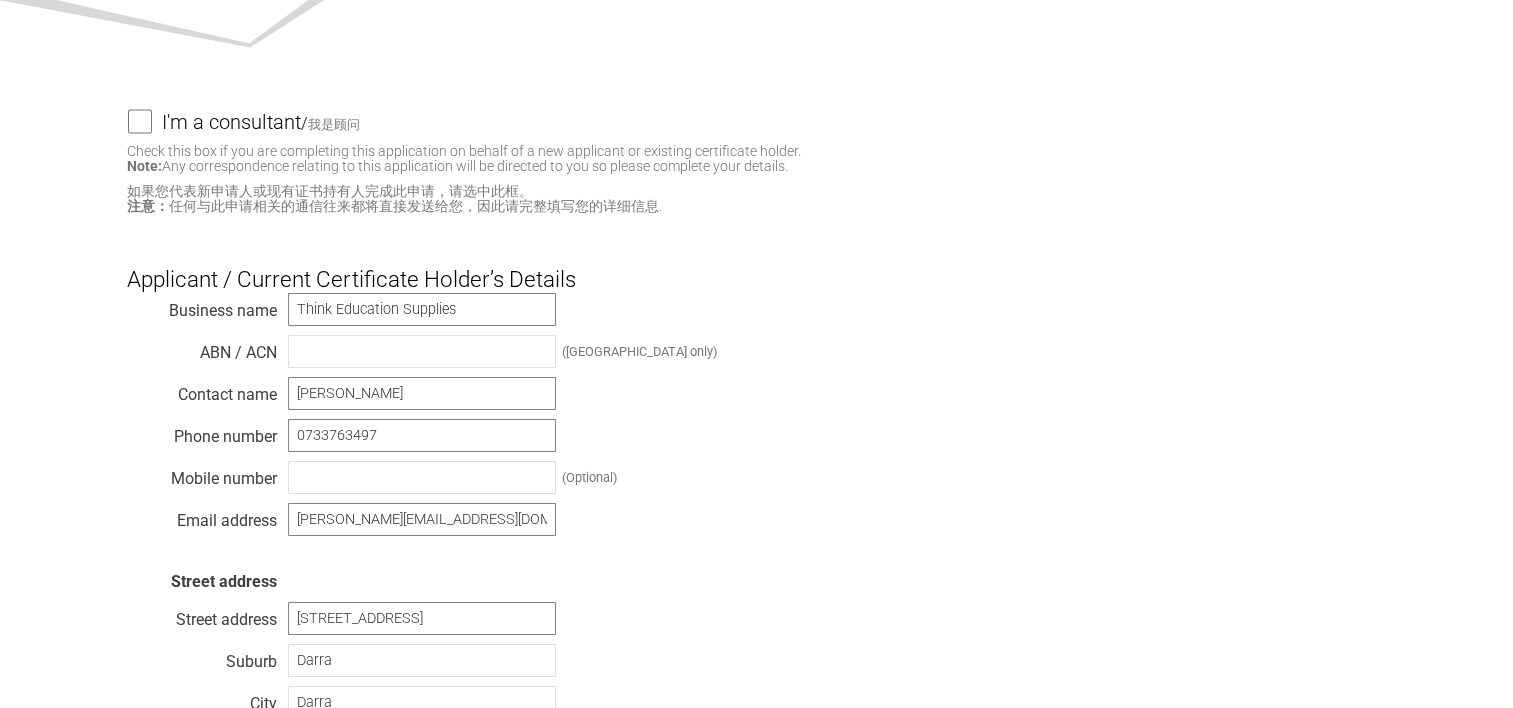 click on "Business name Think Education Supplies
ABN / ACN (Australia only)
Contact name Mr David Knibbe
Phone number 0733763497
Mobile number (Optional)
Email address david@thinkeducation.com.au
Street address
Street address 2/15 Bradford Street
Suburb Darra
City Darra
State QLD
Postcode 4076
Country
---------
Afghanistan
Albania
Algeria
American Samoa
Andorra
Angola
Anguilla
Antarctica
Antigua and Barbuda
Argentina
Armenia
Aruba
Australia
Austria
Azerbaijan
Bahamas
Bahrain
Bangladesh
Barbados
Belarus
Belgium
Belize
Benin
Bermuda
Bhutan
Bolivia
Bosnia and Herzegovina
Botswana
Bouvet Island
Brazil
British Indian Ocean Territory
Brunei Darussalam
Bulgaria
Burkina Faso
Burundi
Cambodia
Cameroon
Canada
Cape Verde
Cayman Islands
Central African Republic" at bounding box center [757, 572] 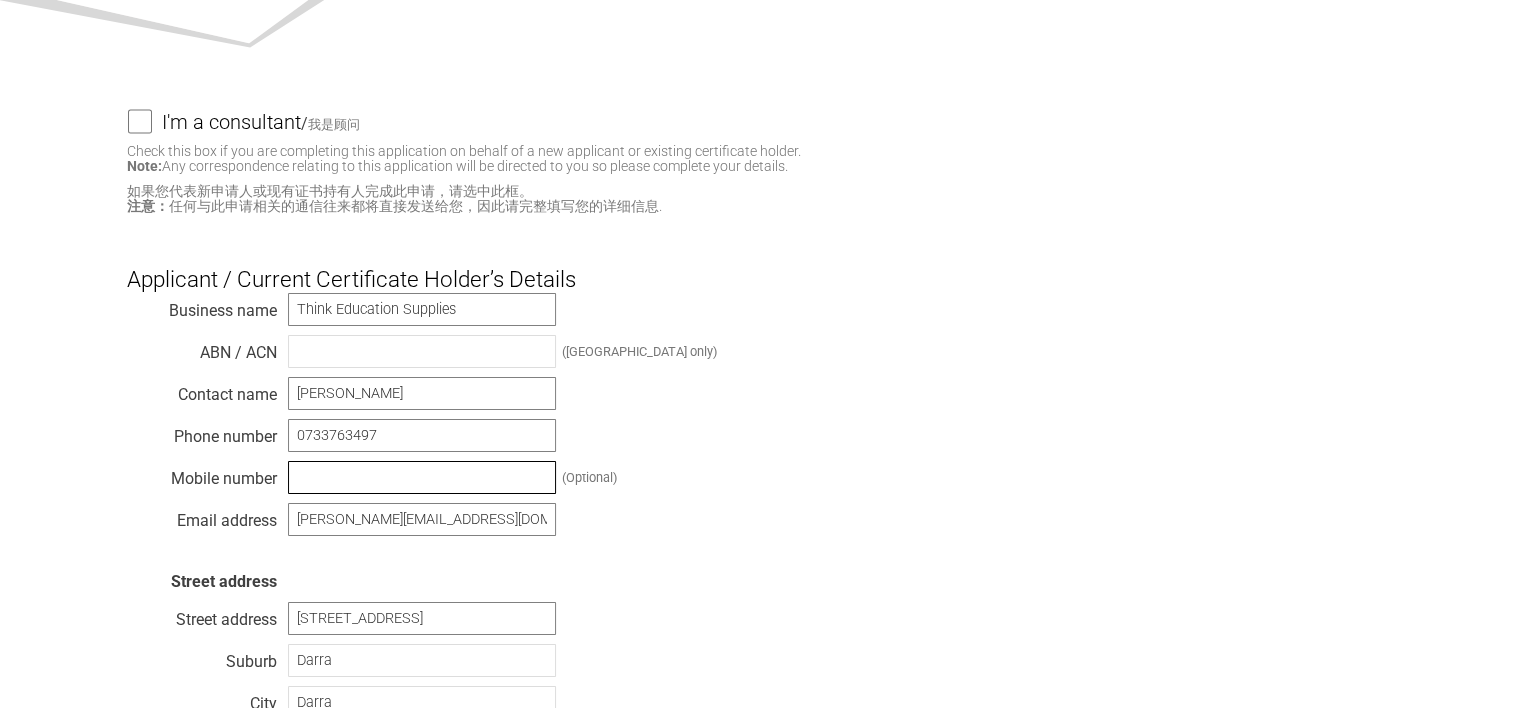 click at bounding box center [422, 477] 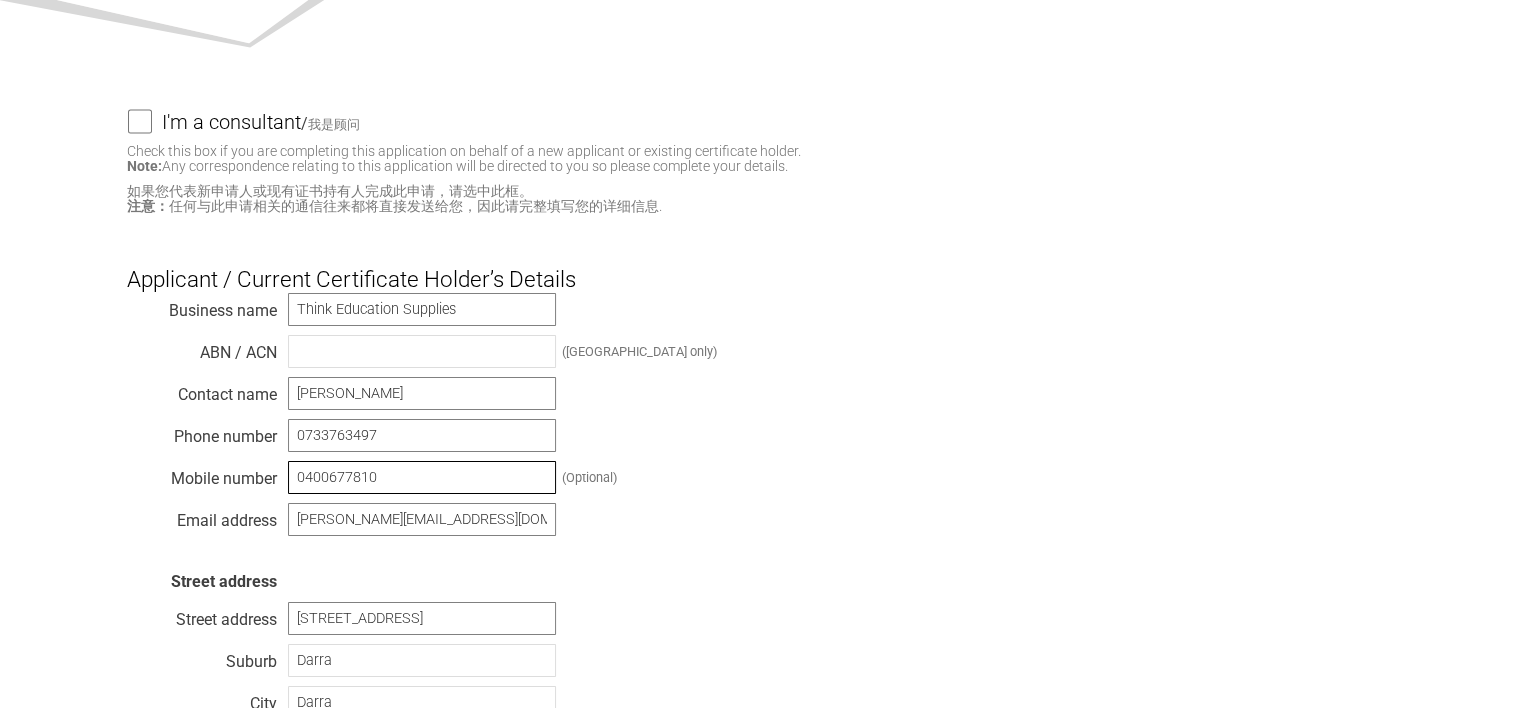 type on "0400677810" 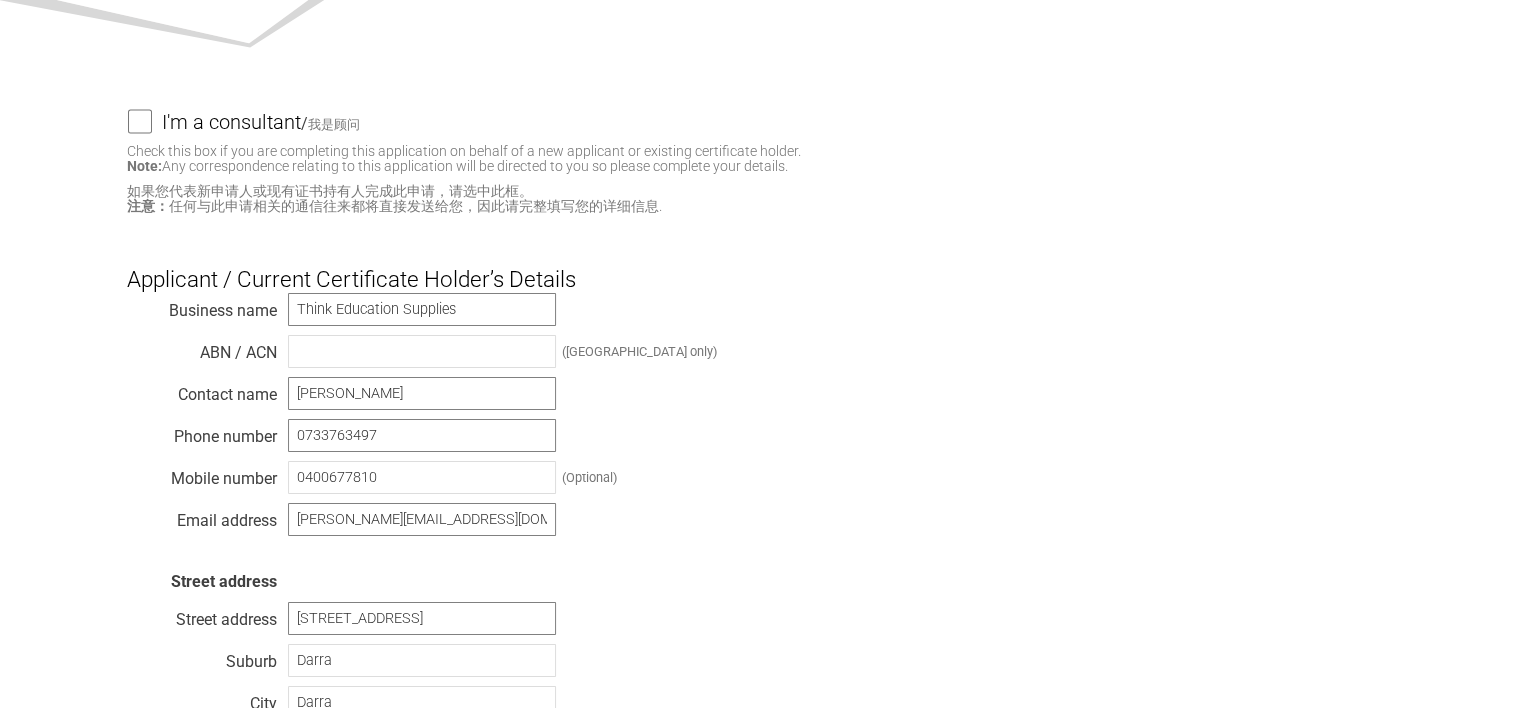 click on "Business name Think Education Supplies
ABN / ACN (Australia only)
Contact name Mr David Knibbe
Phone number 0733763497
Mobile number 0400677810 (Optional)
Email address david@thinkeducation.com.au
Street address
Street address 2/15 Bradford Street
Suburb Darra
City Darra
State QLD
Postcode 4076
Country
---------
Afghanistan
Albania
Algeria
American Samoa
Andorra
Angola
Anguilla
Antarctica
Antigua and Barbuda
Argentina
Armenia
Aruba
Australia
Austria
Azerbaijan
Bahamas
Bahrain
Bangladesh
Barbados
Belarus
Belgium
Belize
Benin
Bermuda
Bhutan
Bolivia
Bosnia and Herzegovina
Botswana
Bouvet Island
Brazil
British Indian Ocean Territory
Brunei Darussalam
Bulgaria
Burkina Faso
Burundi
Cambodia
Cameroon
Canada
Cape Verde
Cayman Islands
Chad" at bounding box center (757, 572) 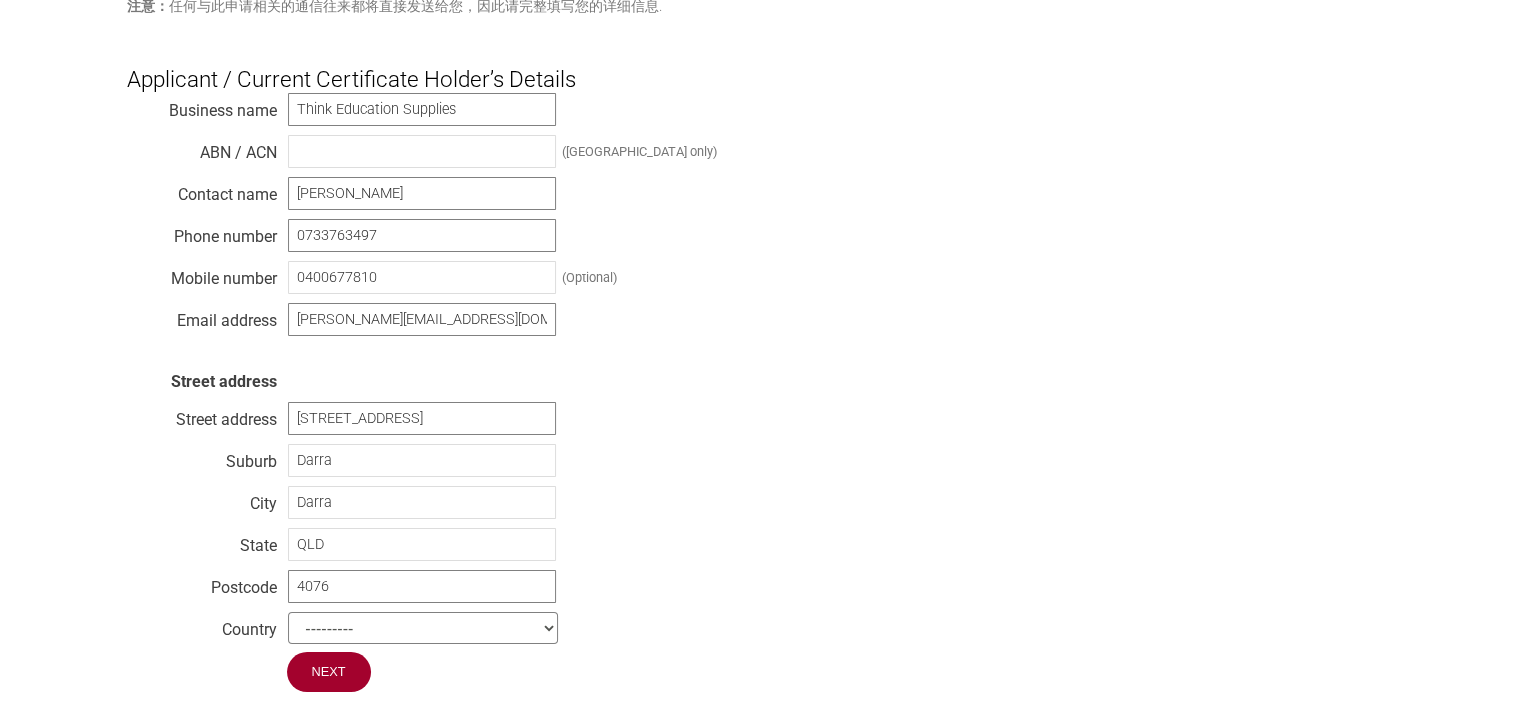 scroll, scrollTop: 500, scrollLeft: 0, axis: vertical 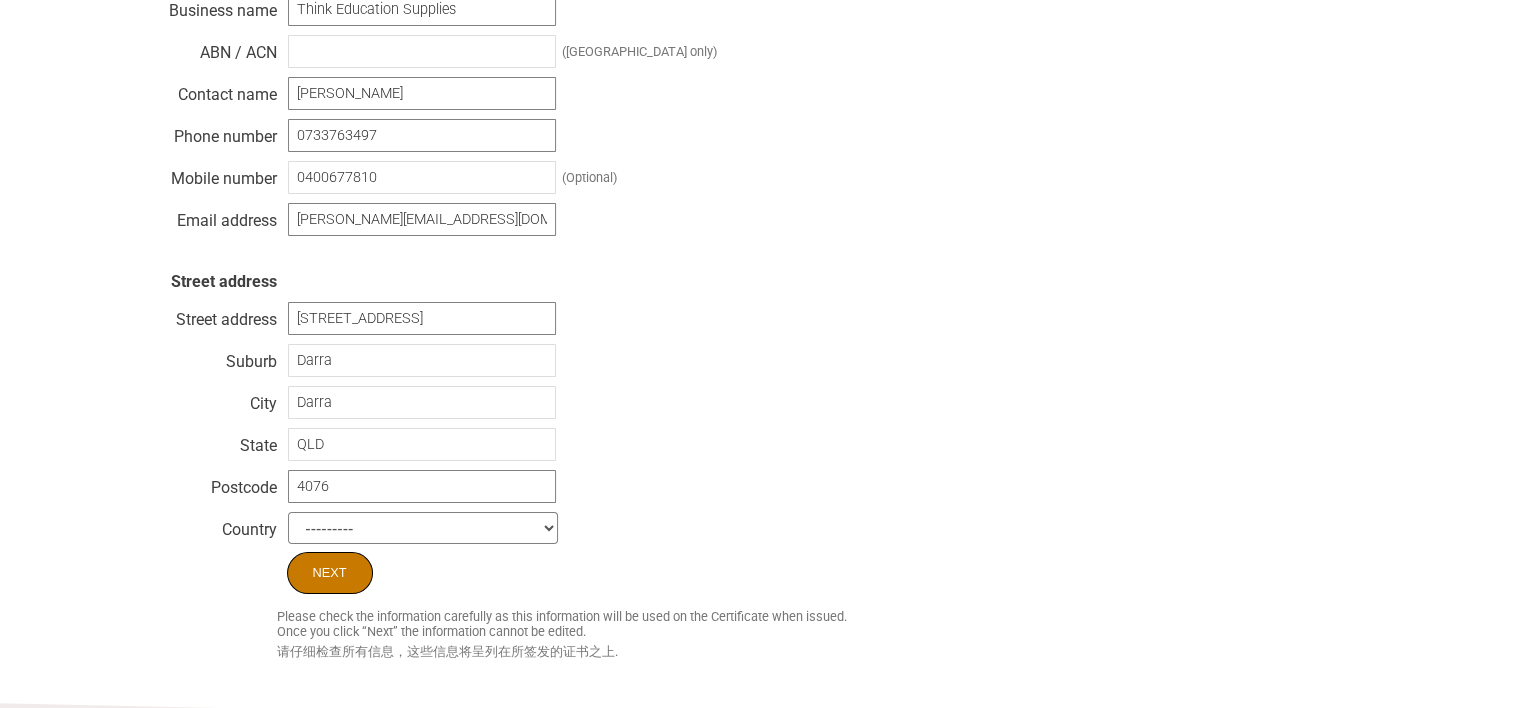 click on "Next" at bounding box center (330, 573) 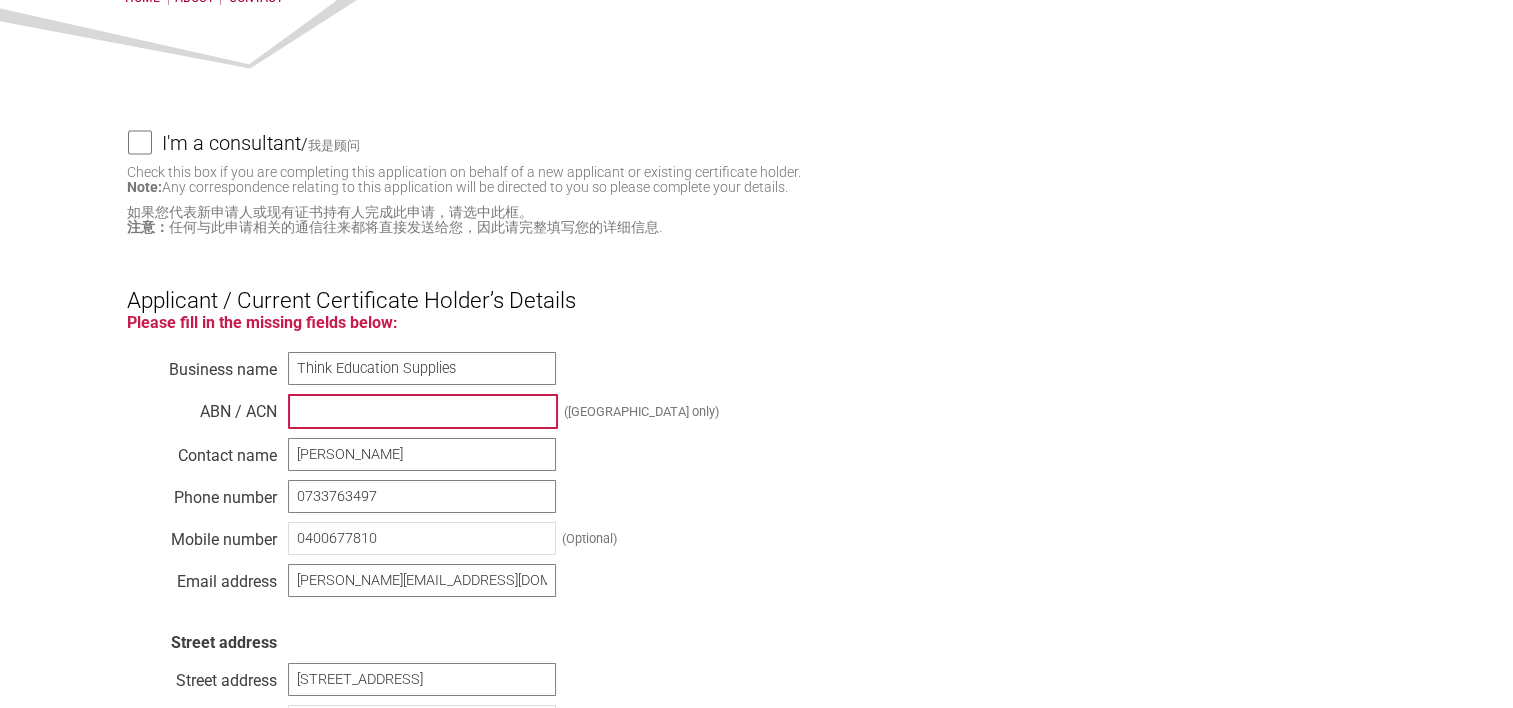 scroll, scrollTop: 200, scrollLeft: 0, axis: vertical 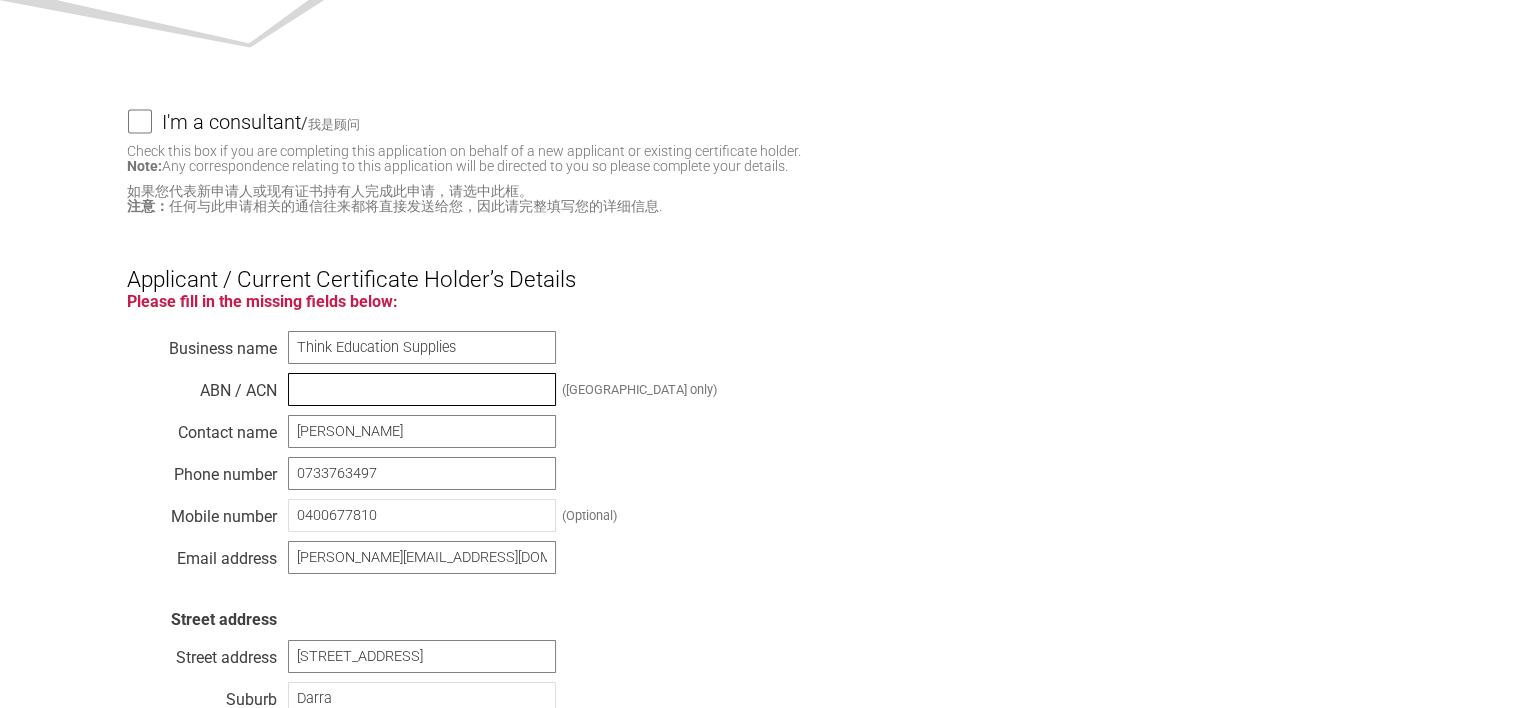 click at bounding box center [422, 389] 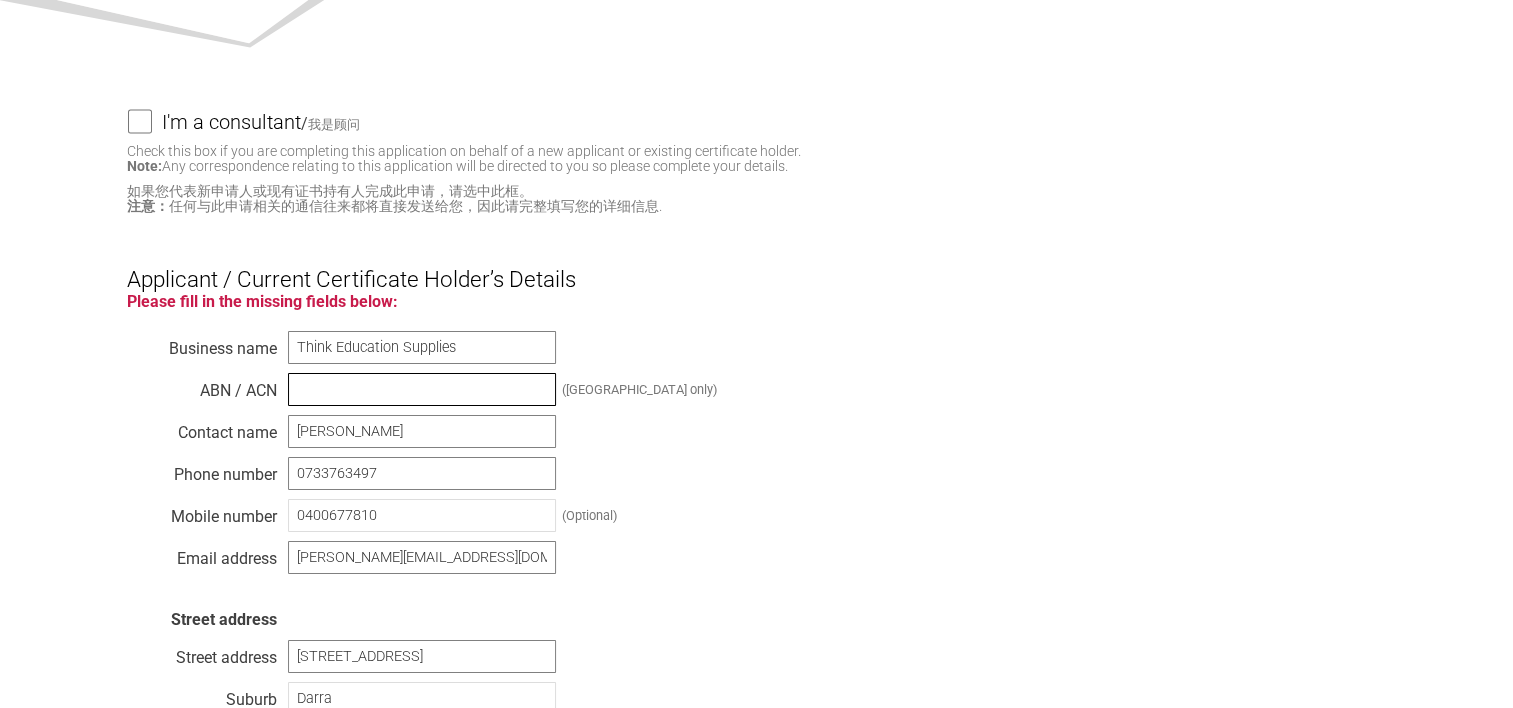 click at bounding box center (422, 389) 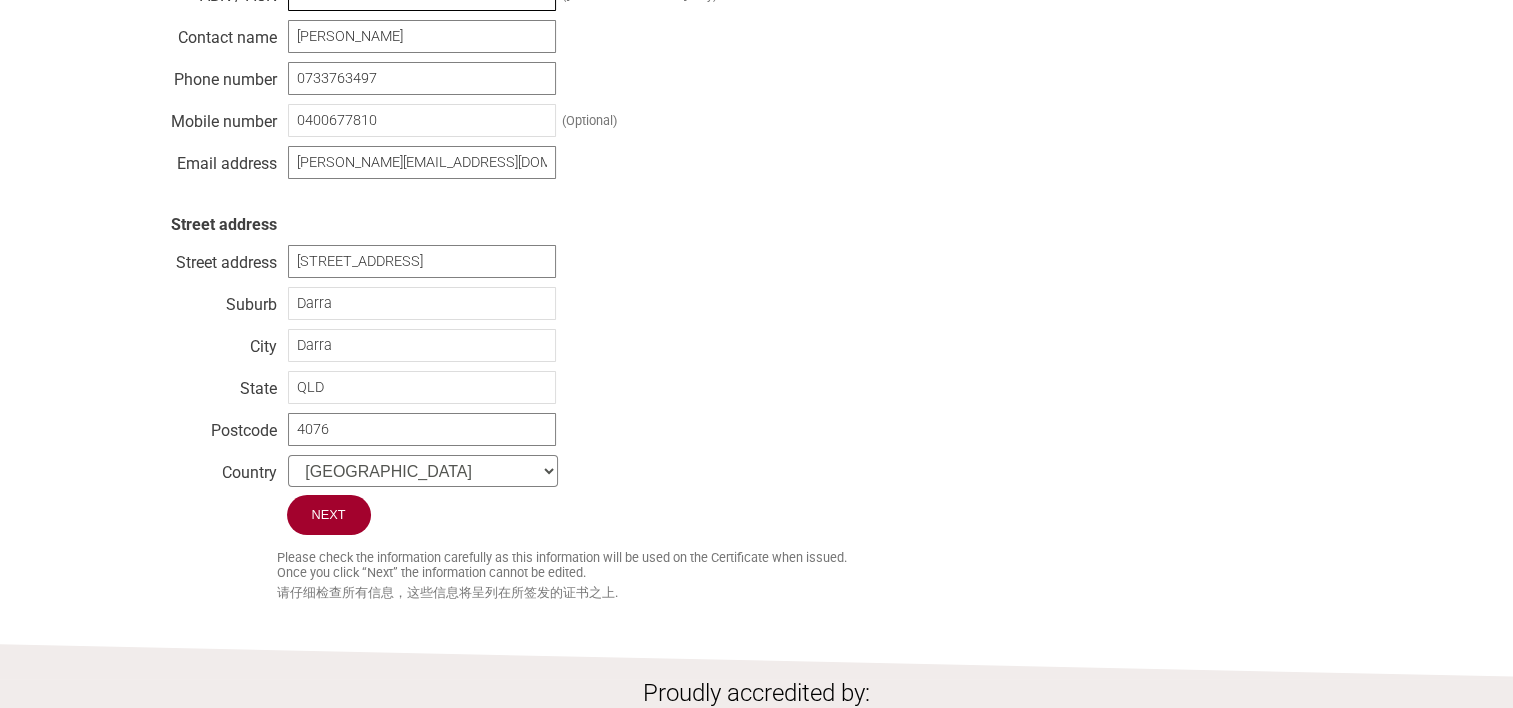 scroll, scrollTop: 600, scrollLeft: 0, axis: vertical 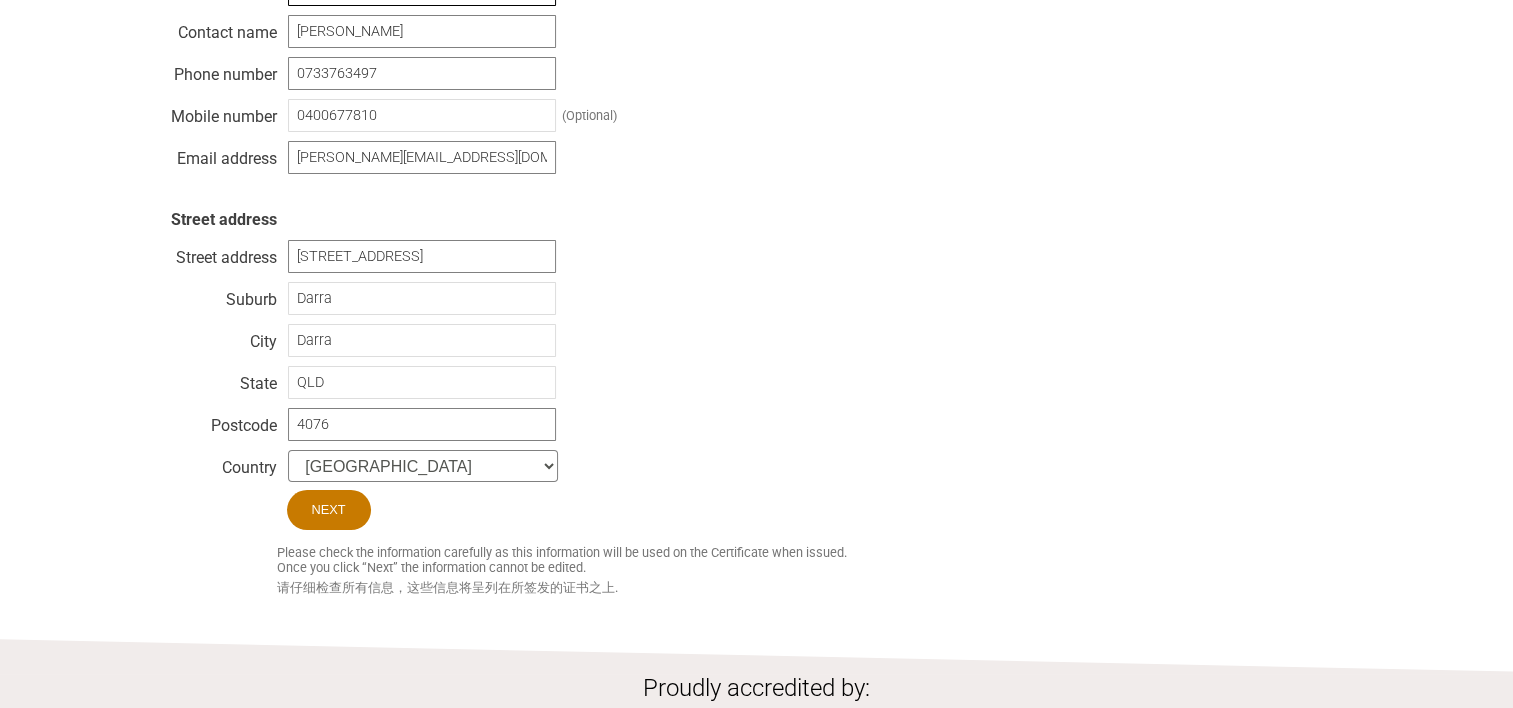 type on "68915228203" 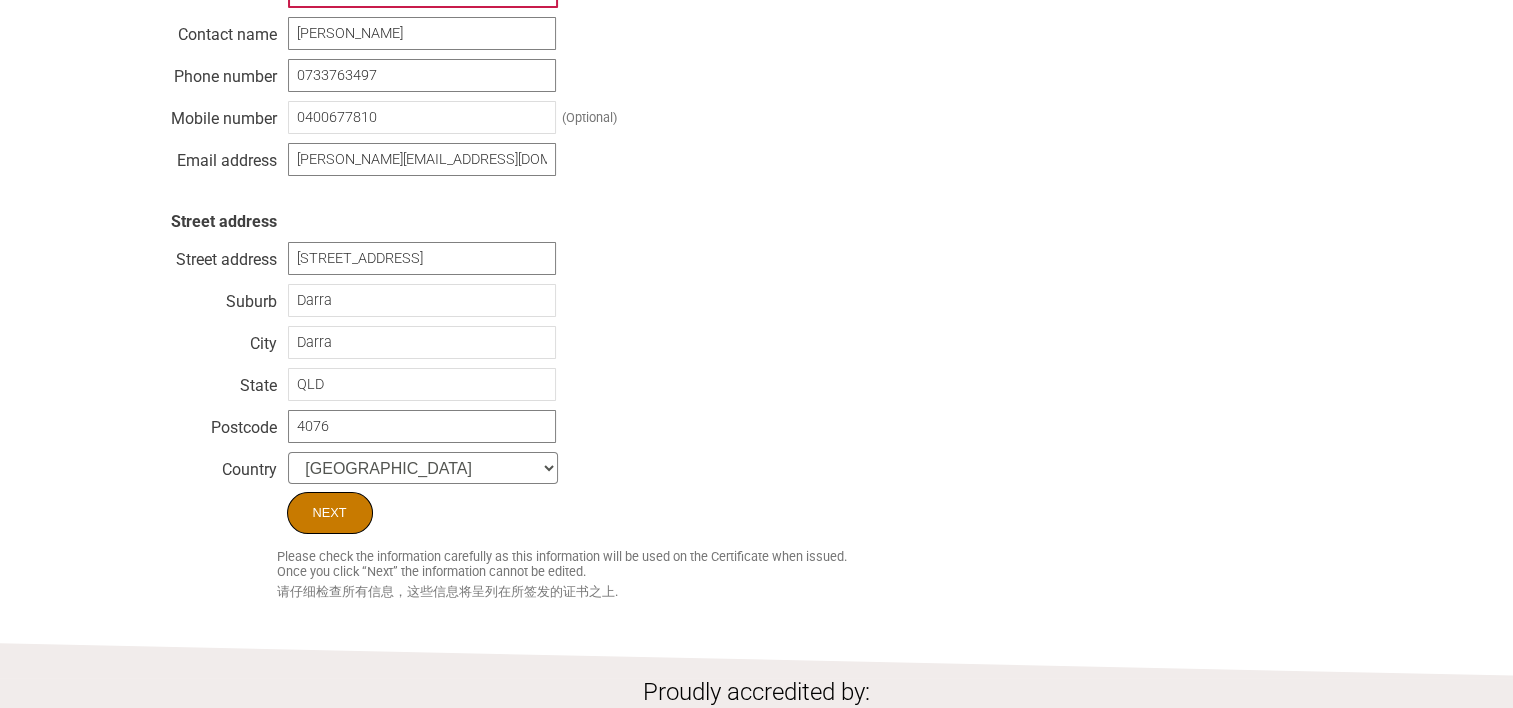 click on "Next" at bounding box center (330, 513) 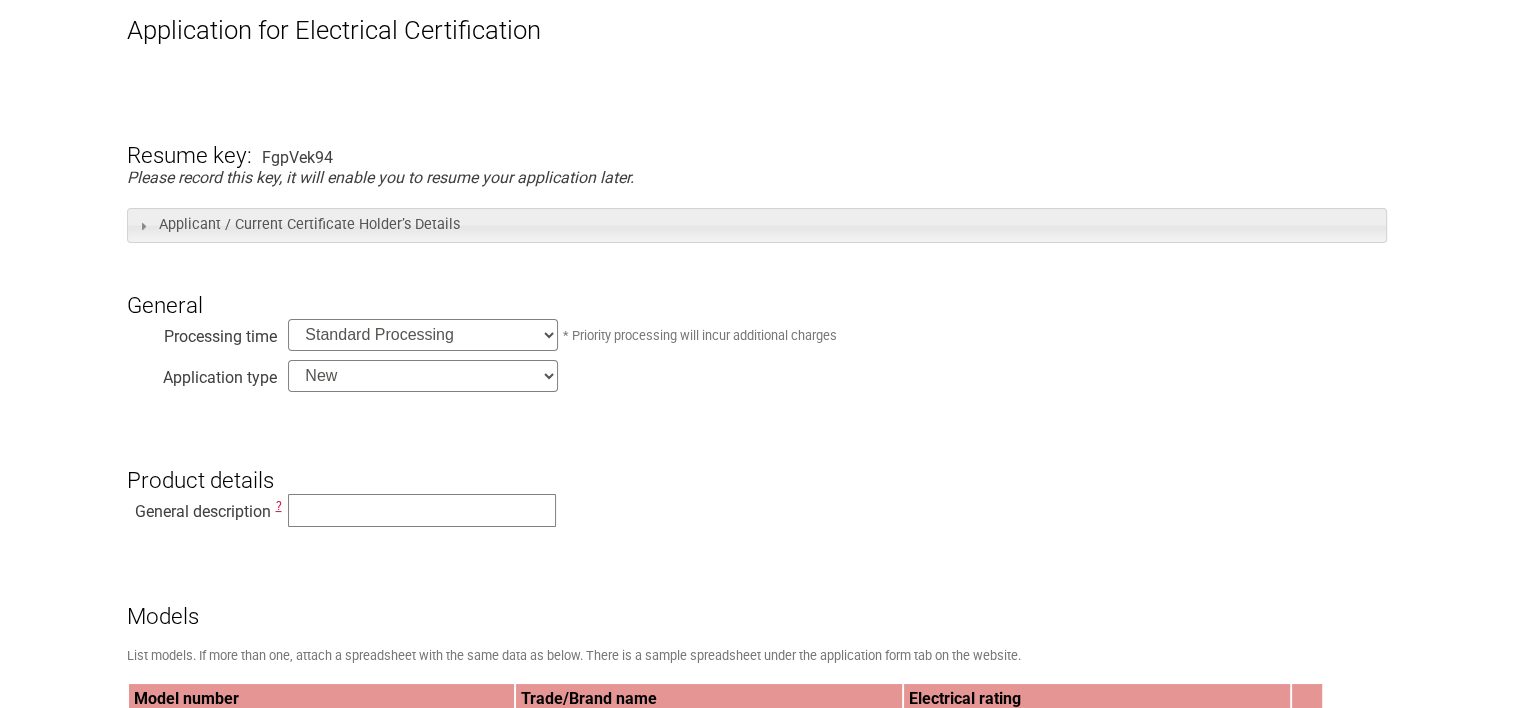 scroll, scrollTop: 300, scrollLeft: 0, axis: vertical 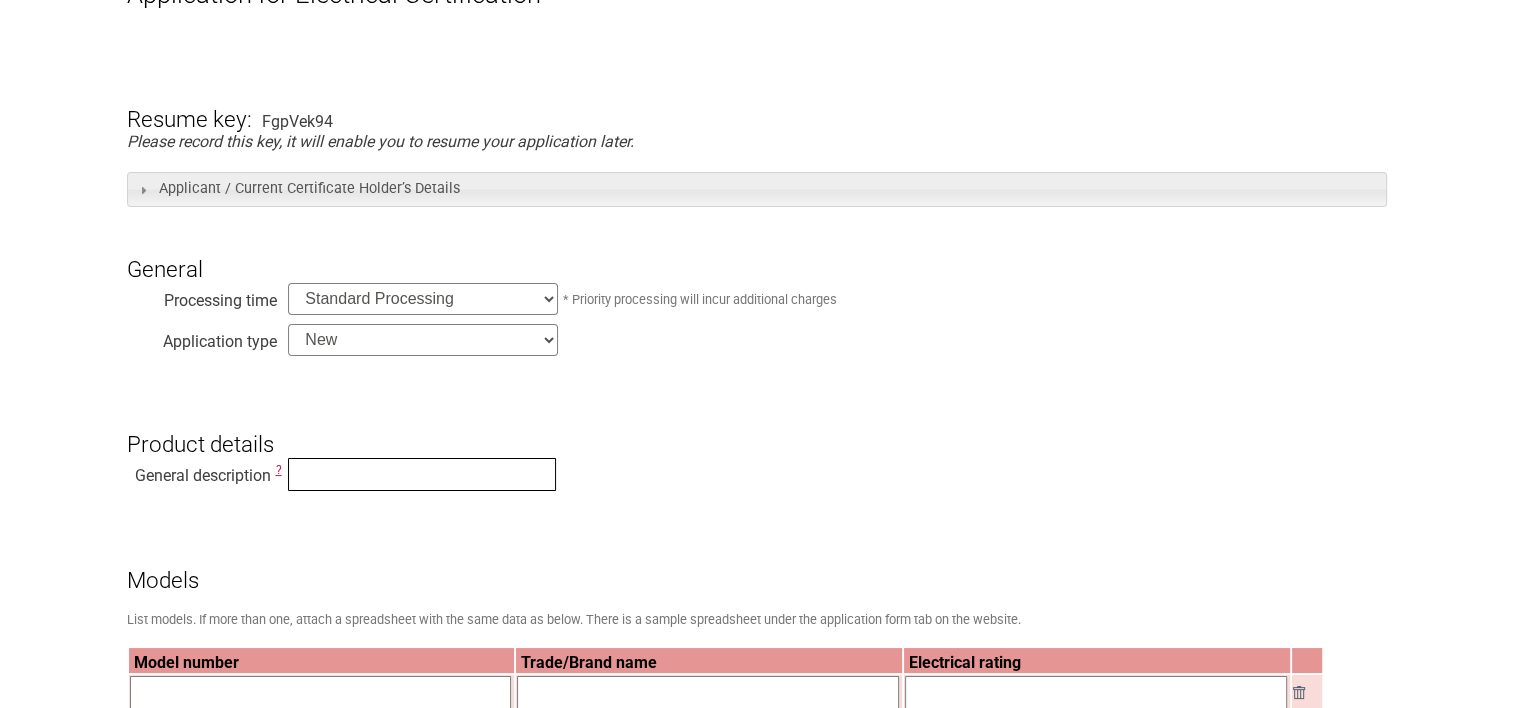 click at bounding box center (422, 474) 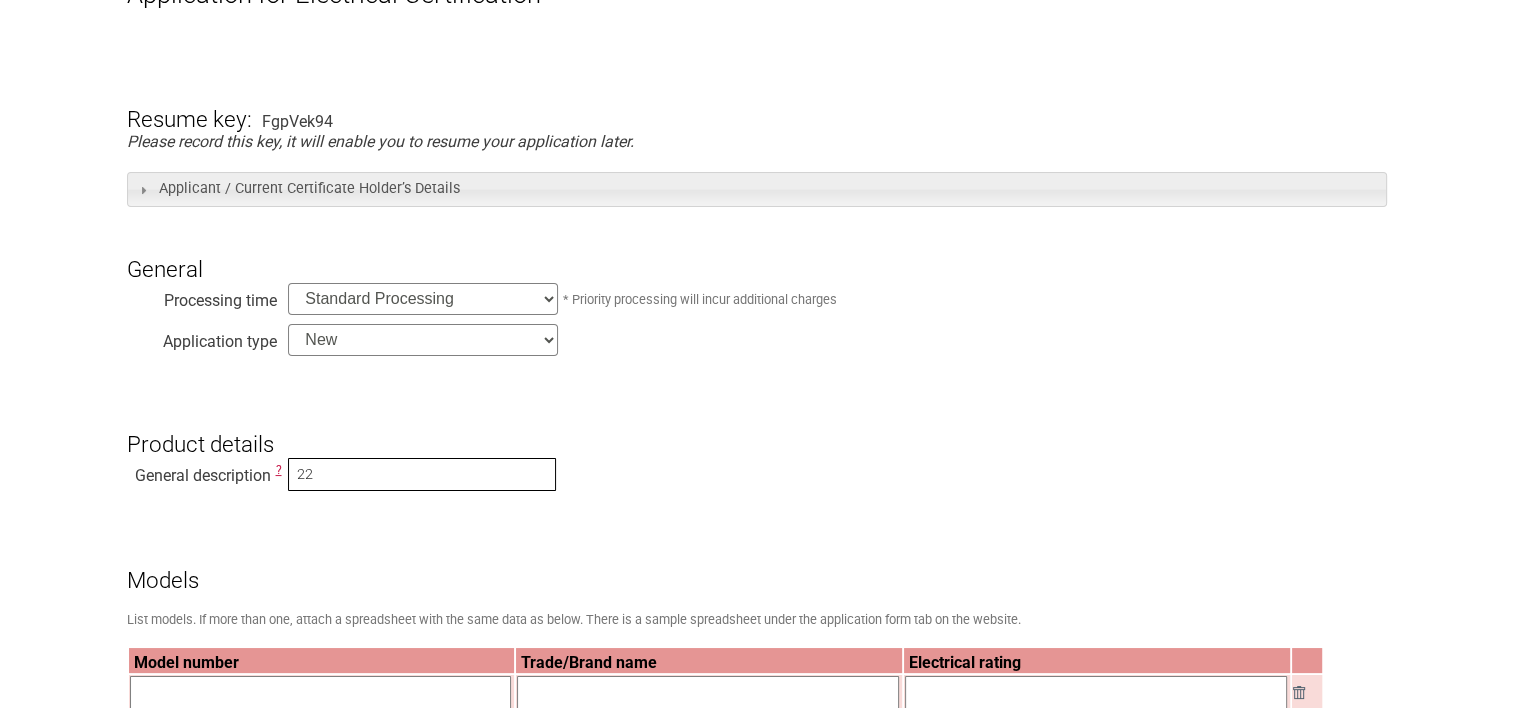 type on "2" 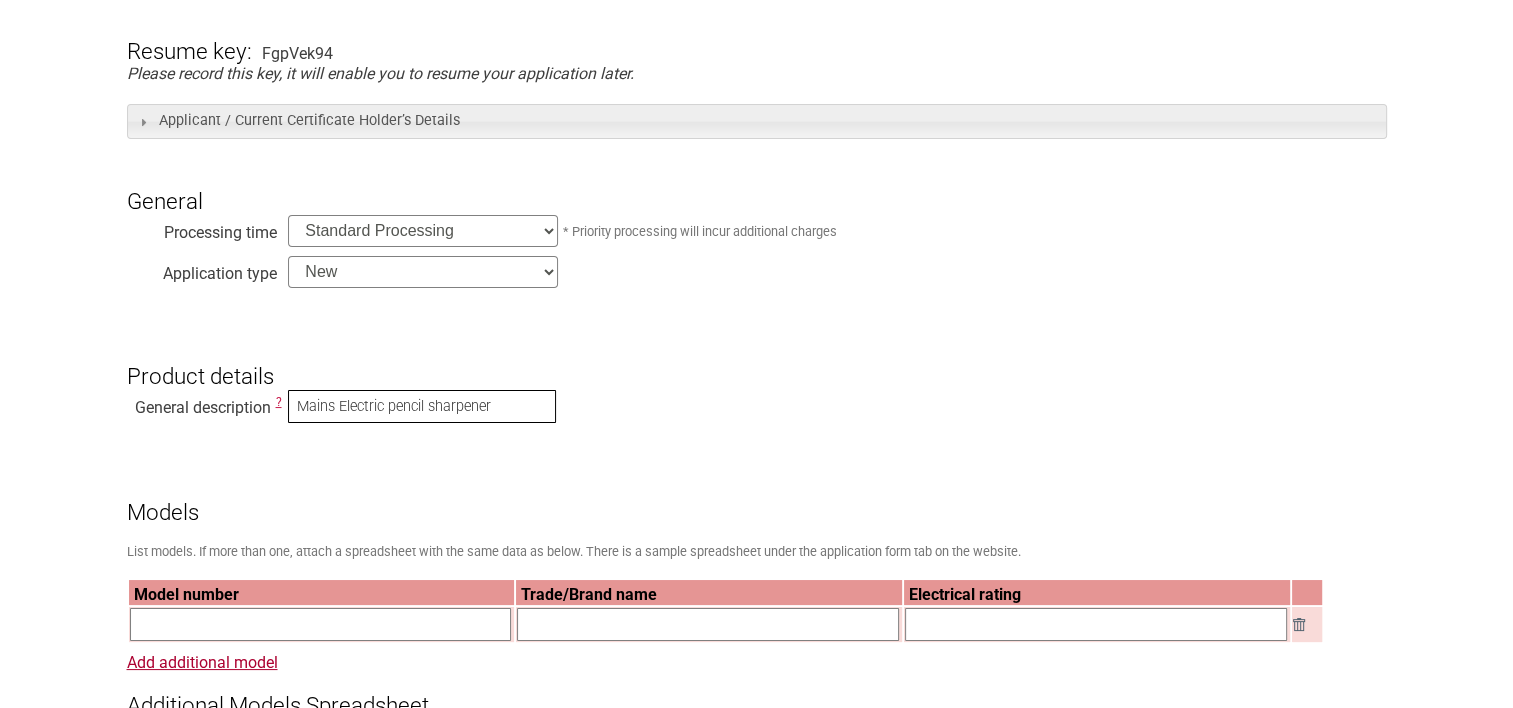 scroll, scrollTop: 500, scrollLeft: 0, axis: vertical 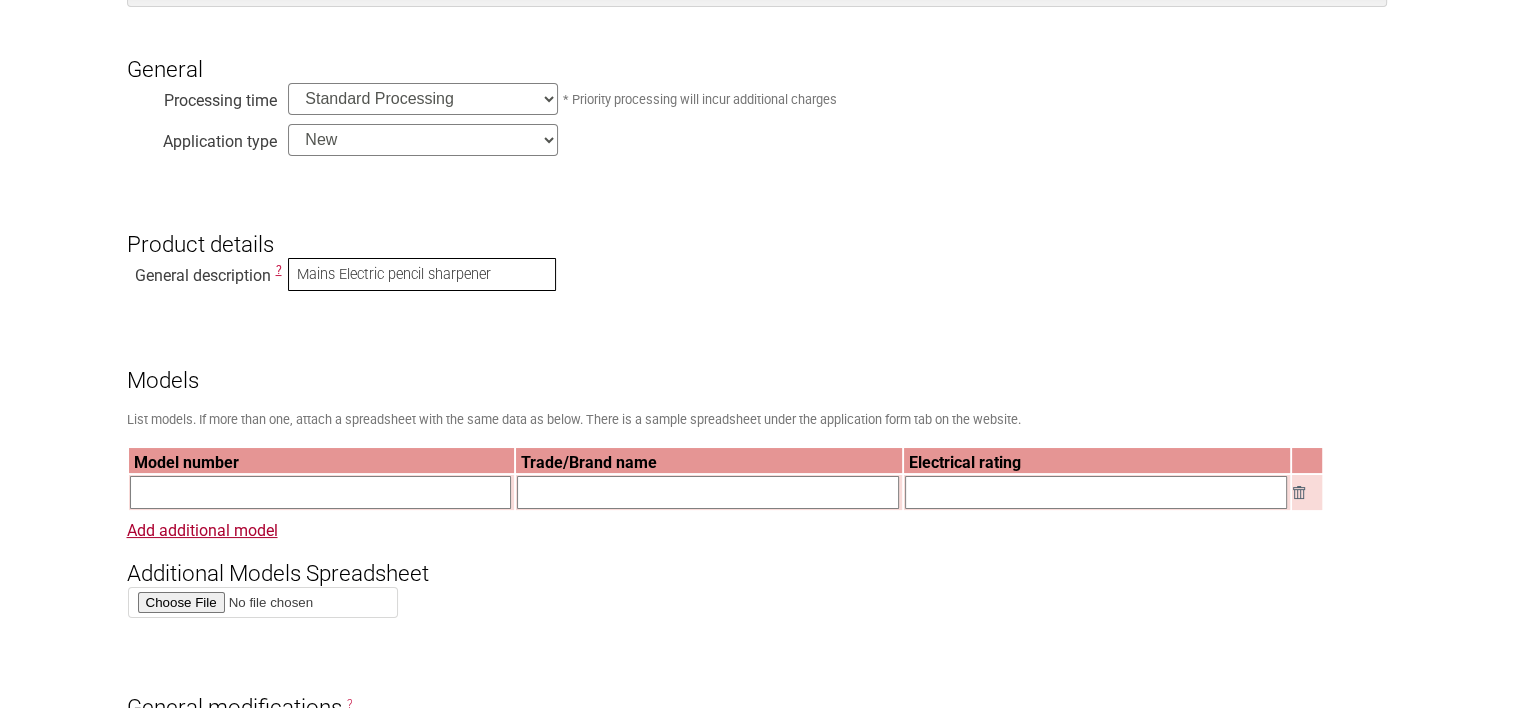 type on "Mains Electric pencil sharpener" 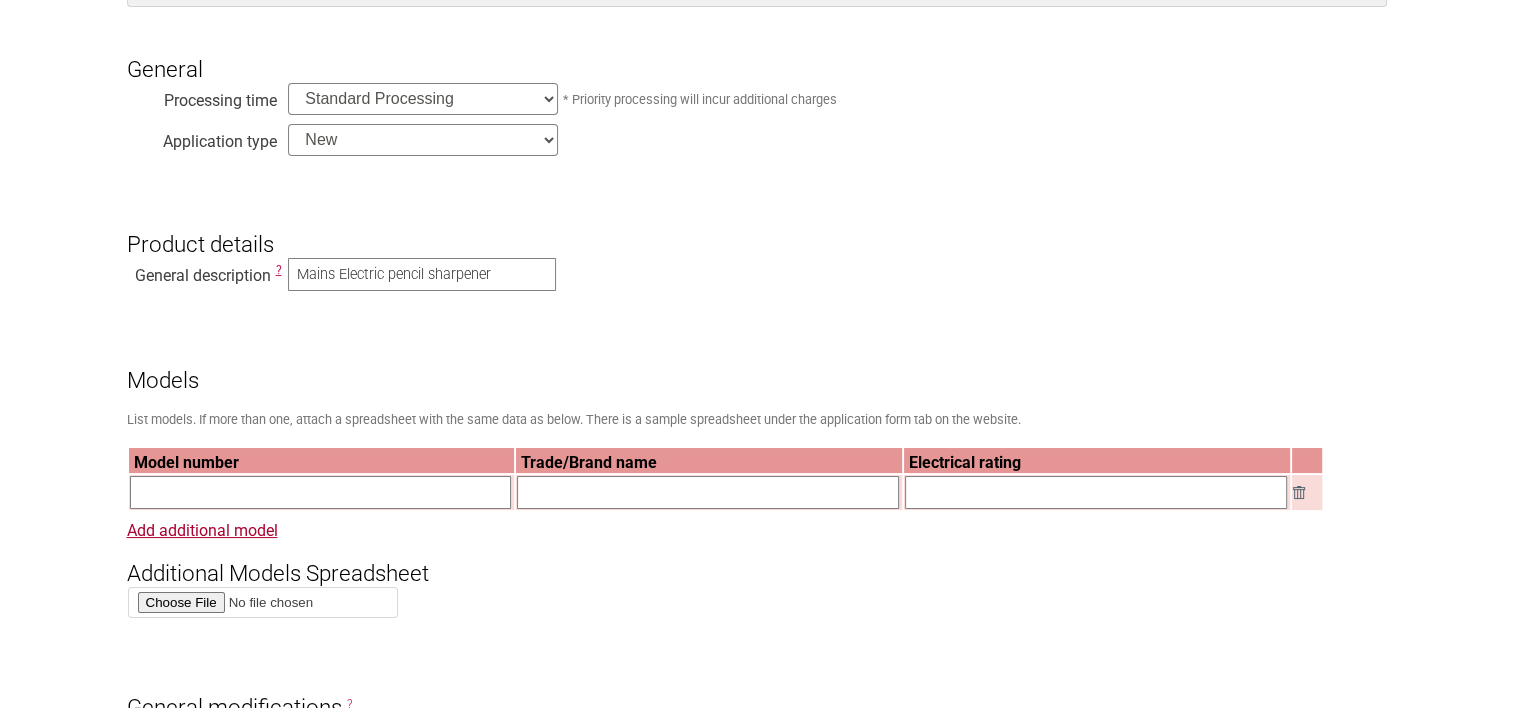 click at bounding box center (321, 492) 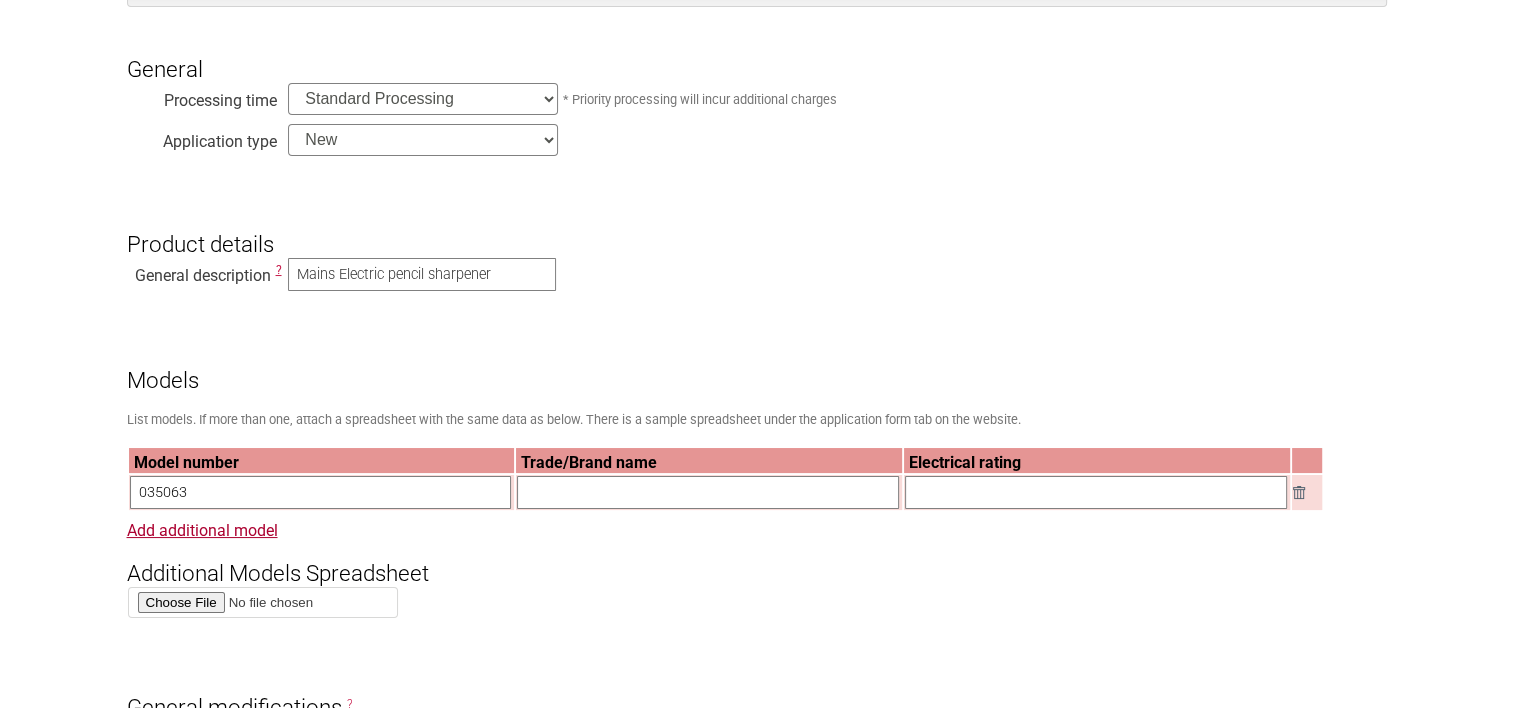 type on "035063" 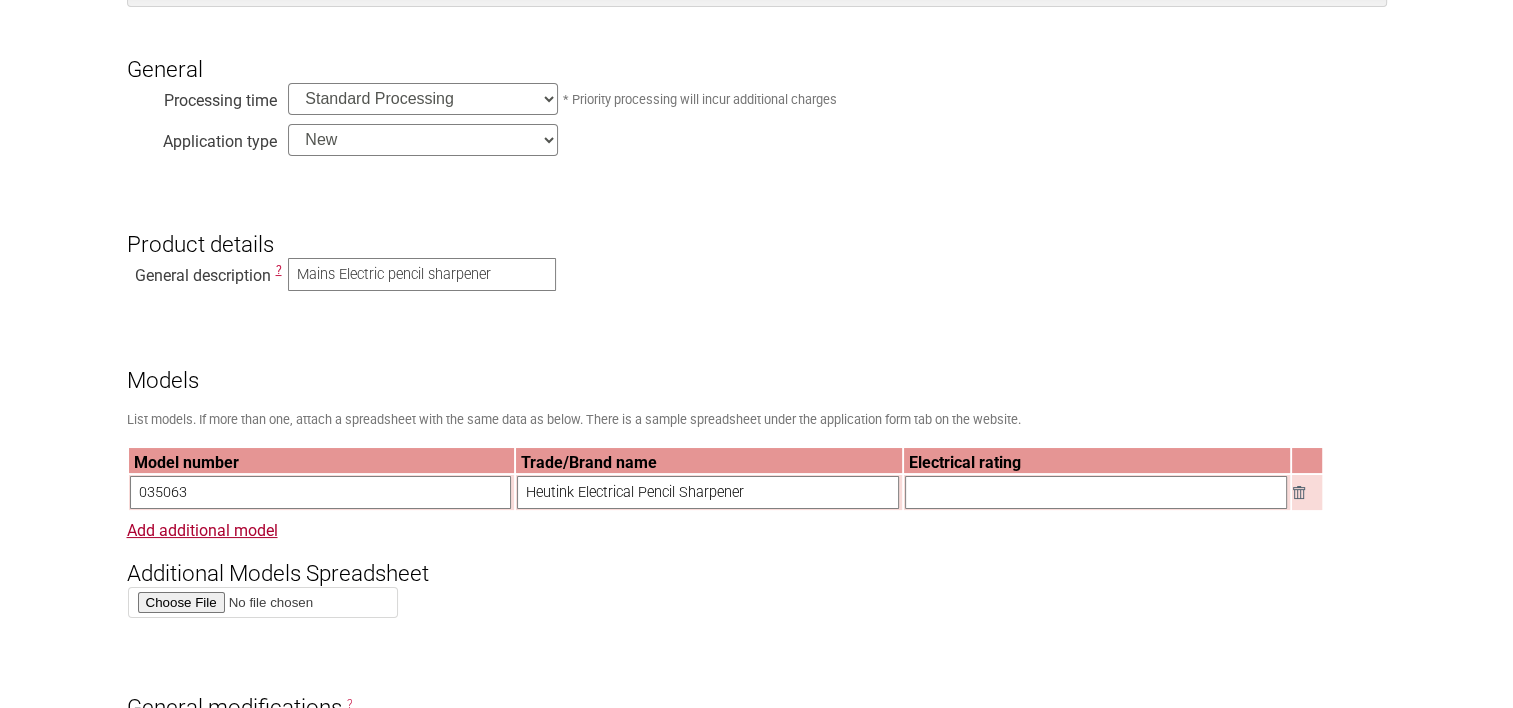 type on "Heutink Electrical Pencil Sharpener" 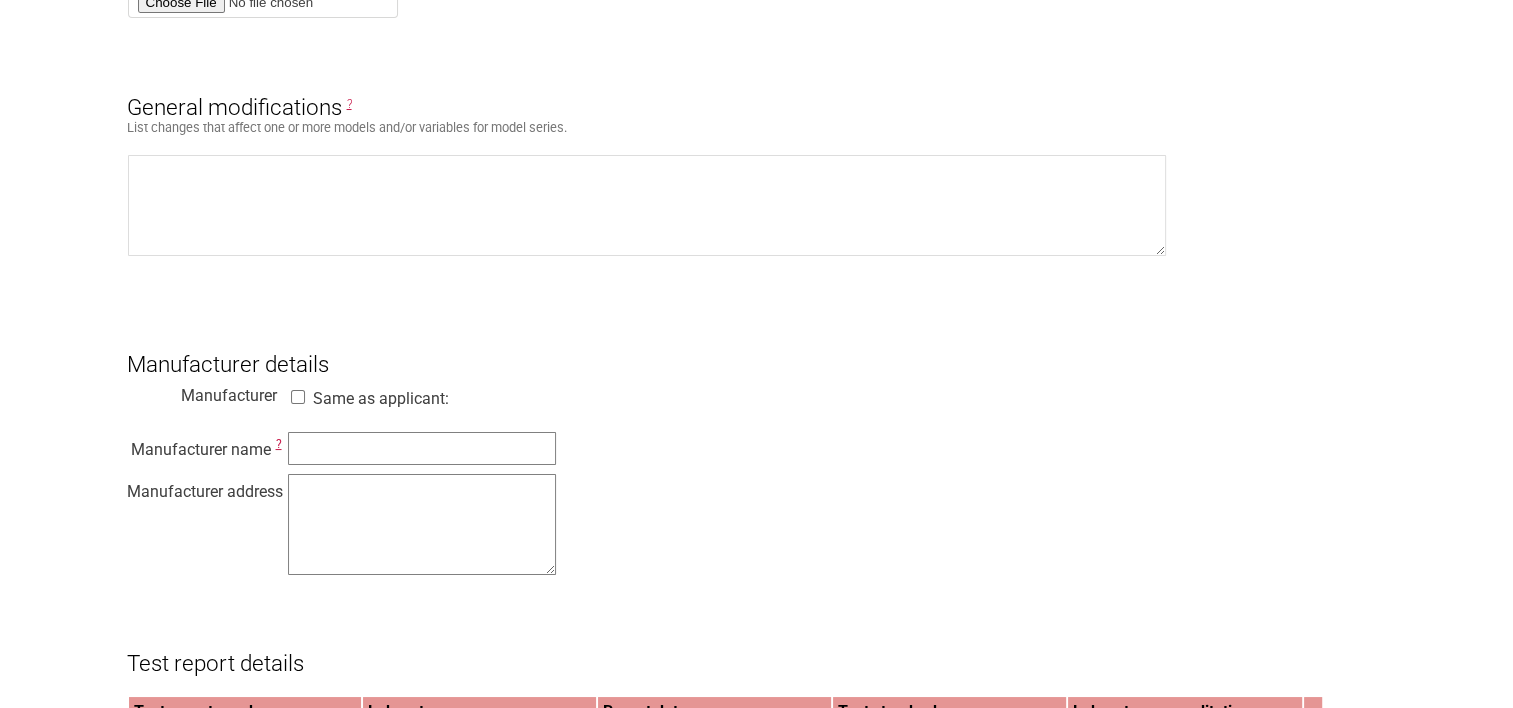 scroll, scrollTop: 1200, scrollLeft: 0, axis: vertical 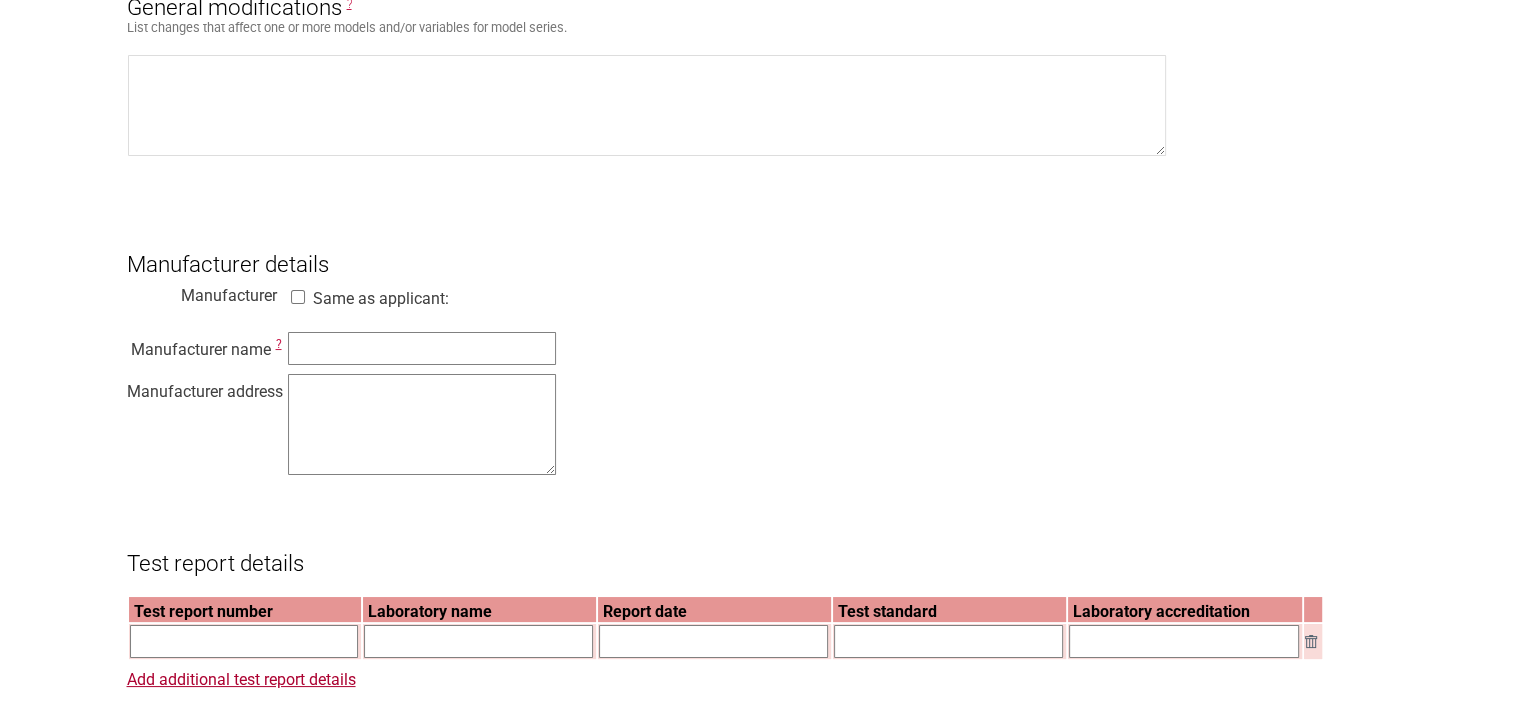 type on "230Volts, 30 watts" 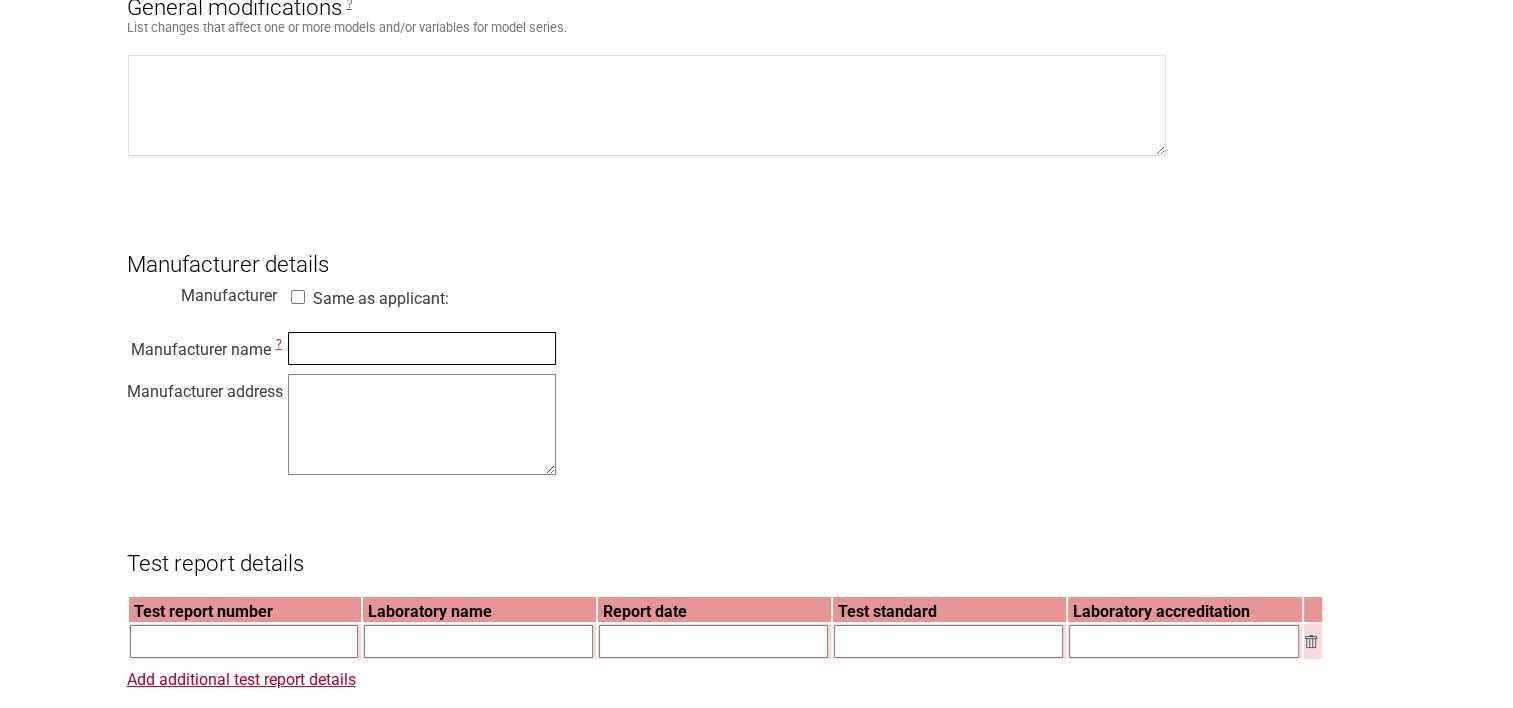 click at bounding box center (422, 348) 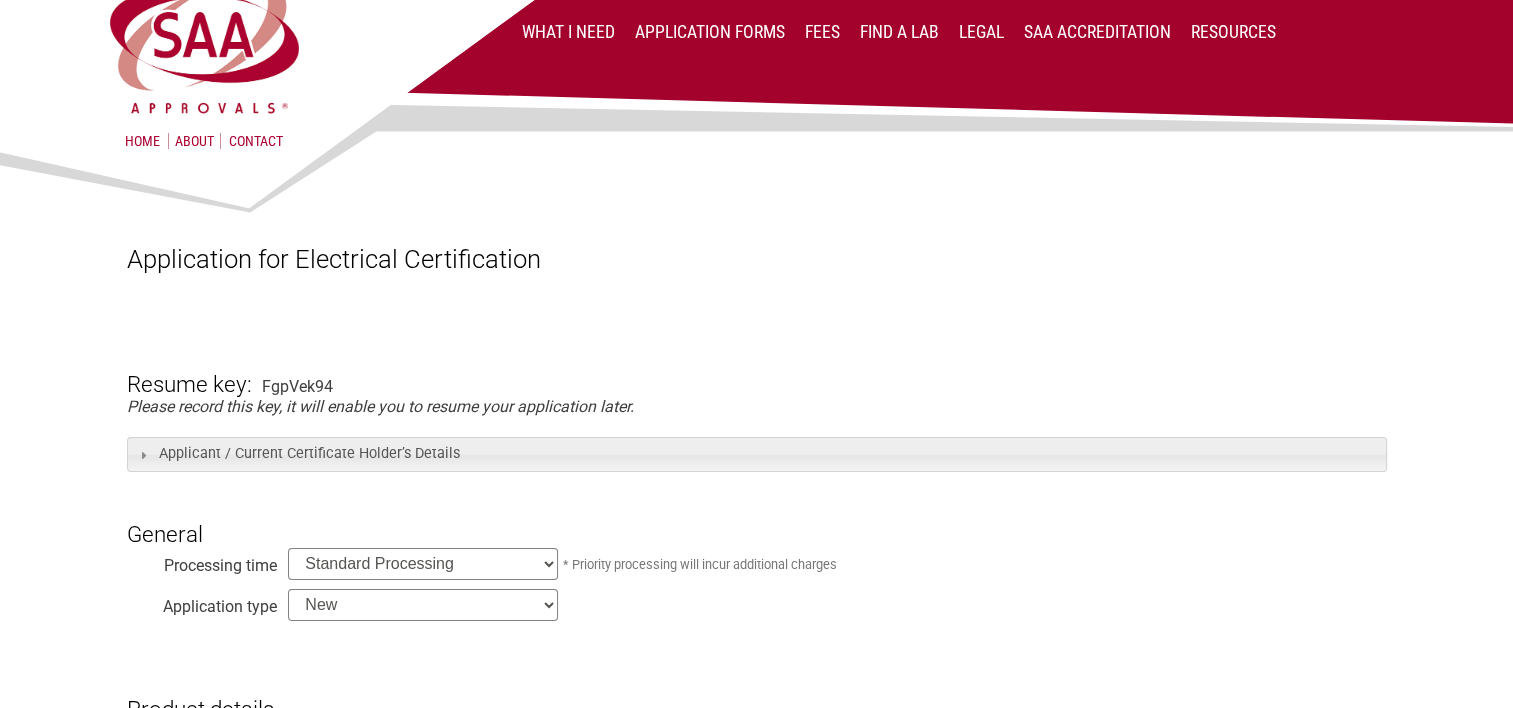 scroll, scrollTop: 0, scrollLeft: 0, axis: both 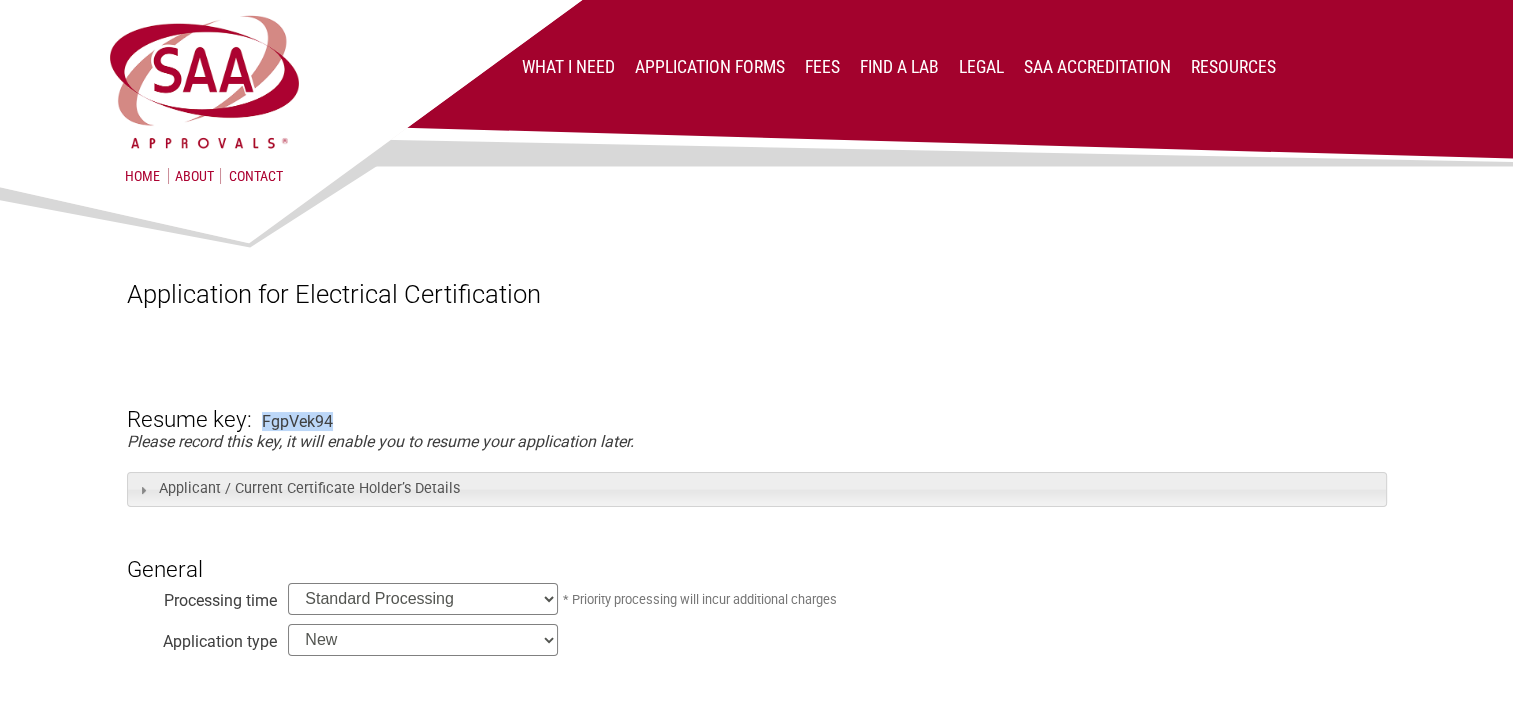 drag, startPoint x: 258, startPoint y: 419, endPoint x: 329, endPoint y: 413, distance: 71.25307 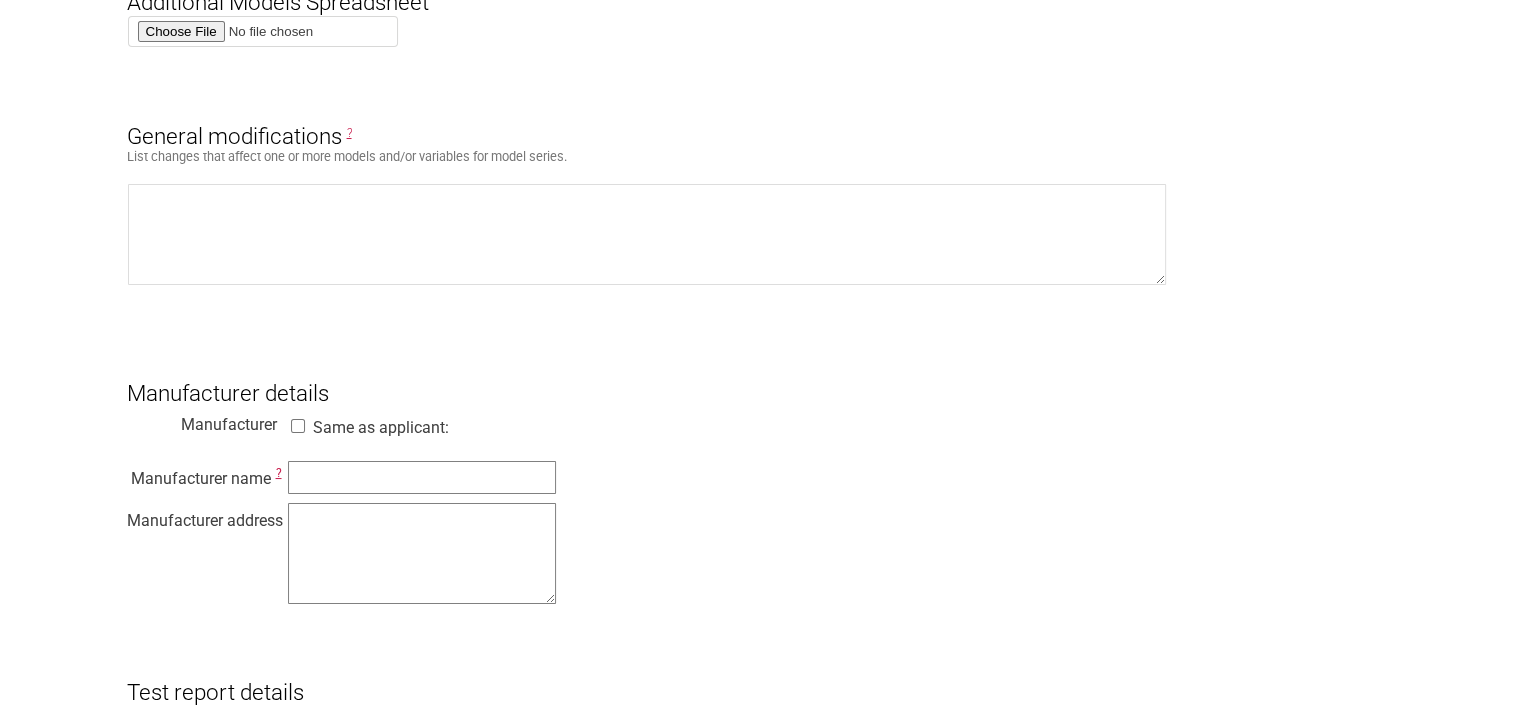 scroll, scrollTop: 1300, scrollLeft: 0, axis: vertical 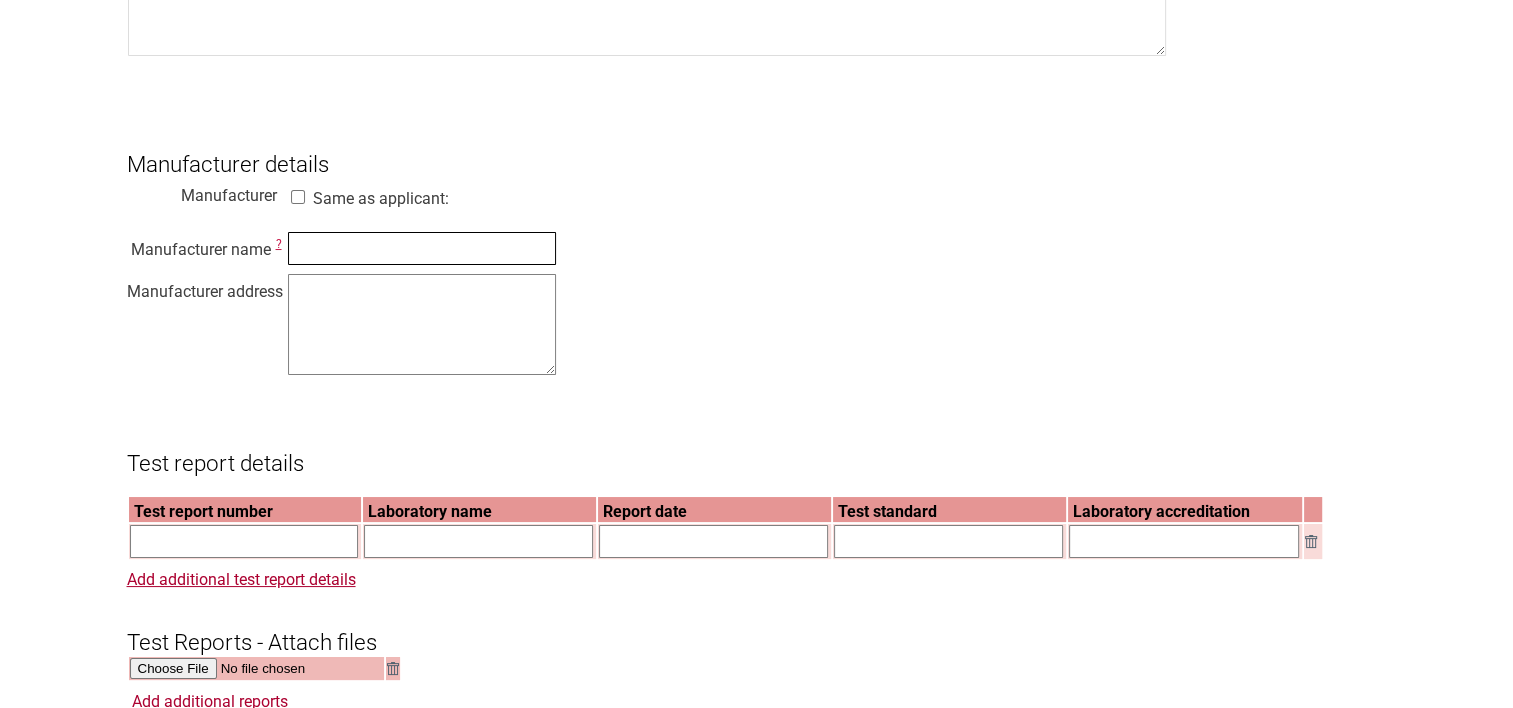click at bounding box center [422, 248] 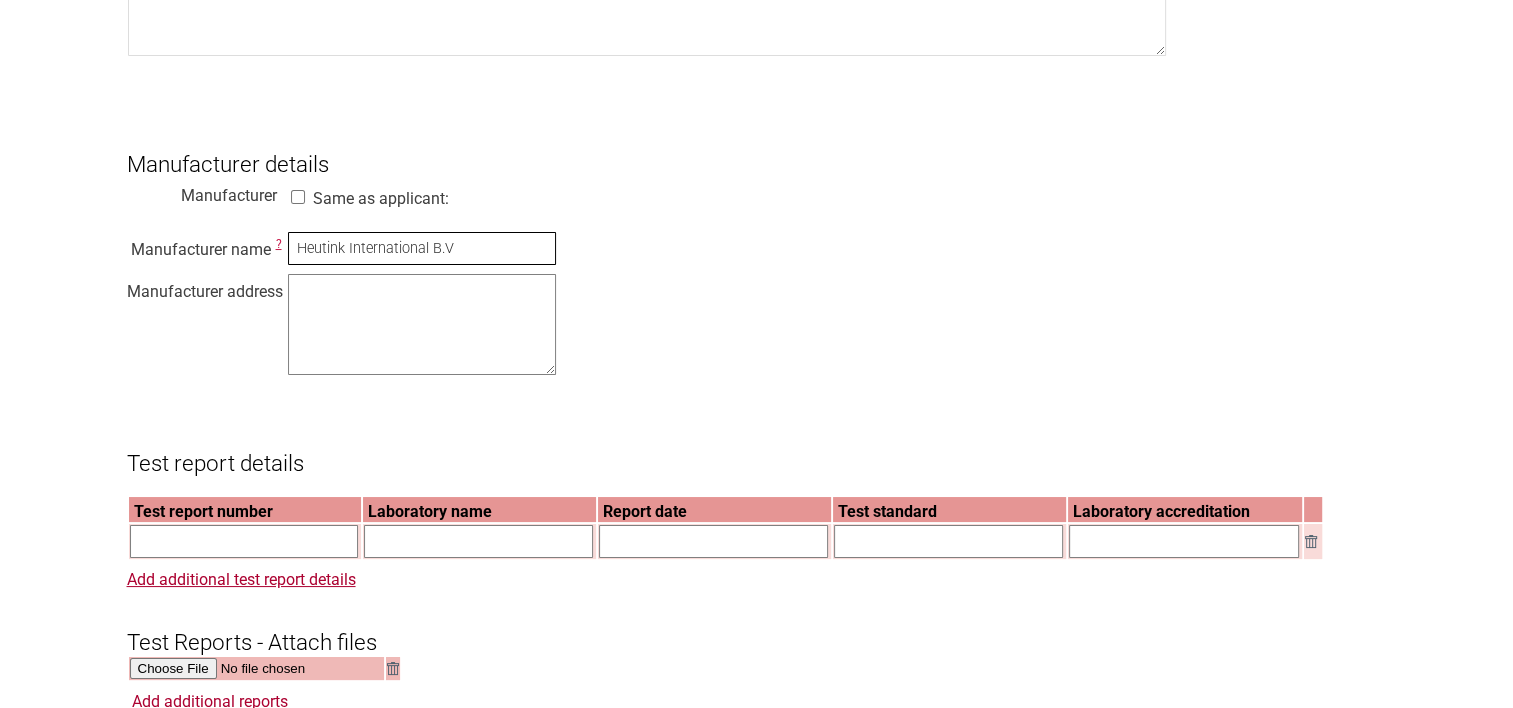 type on "Heutink International B.V" 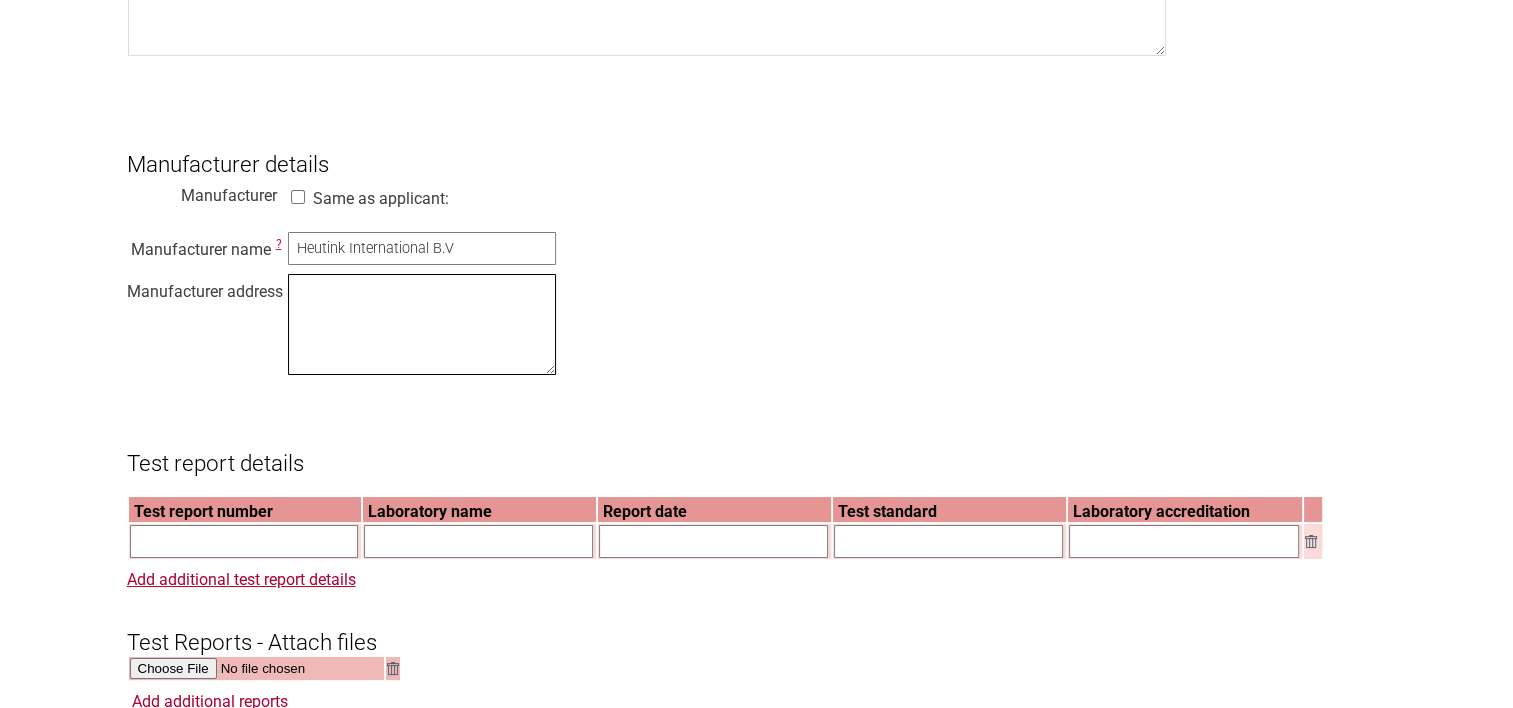 click at bounding box center [422, 324] 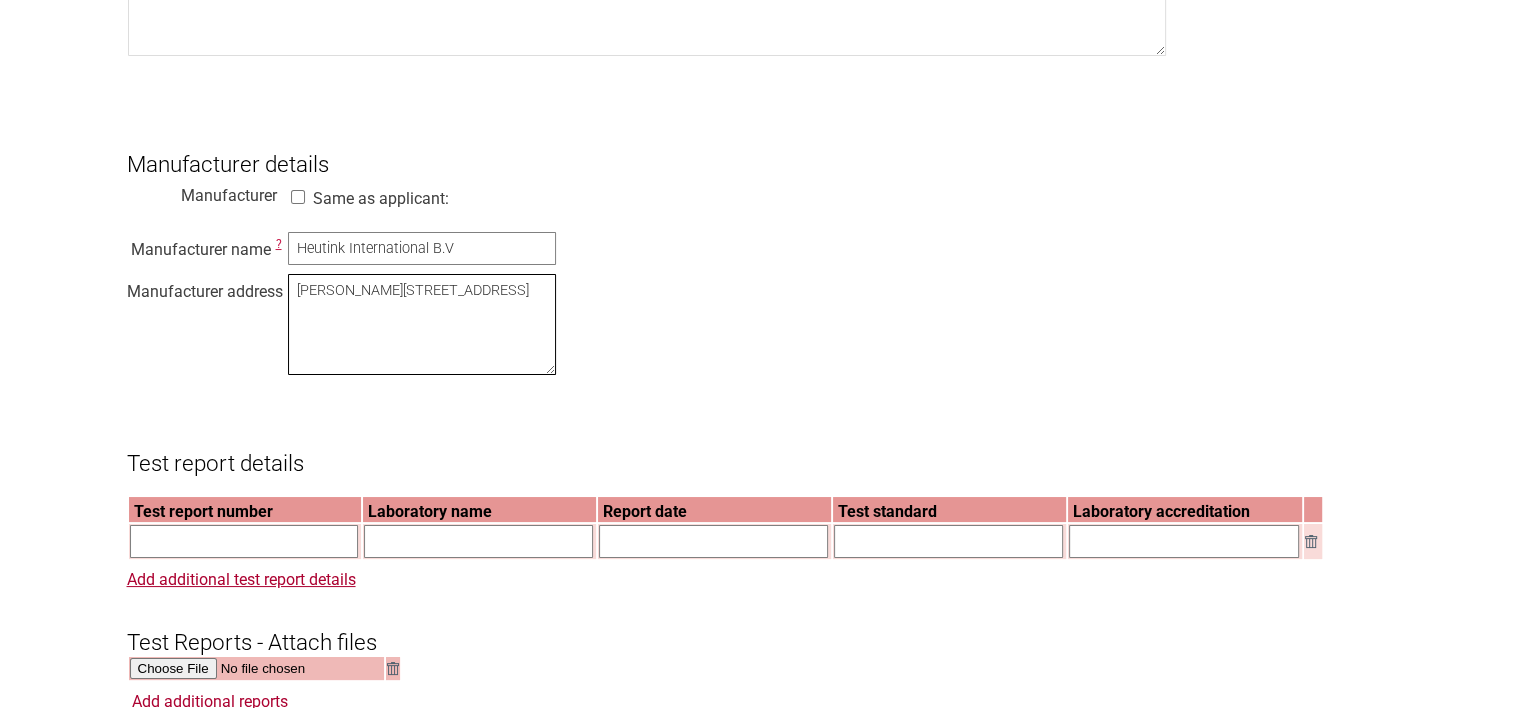 type on "Anders Celsiusstraat 15
7442 PB Nijverdal
The Netherlands" 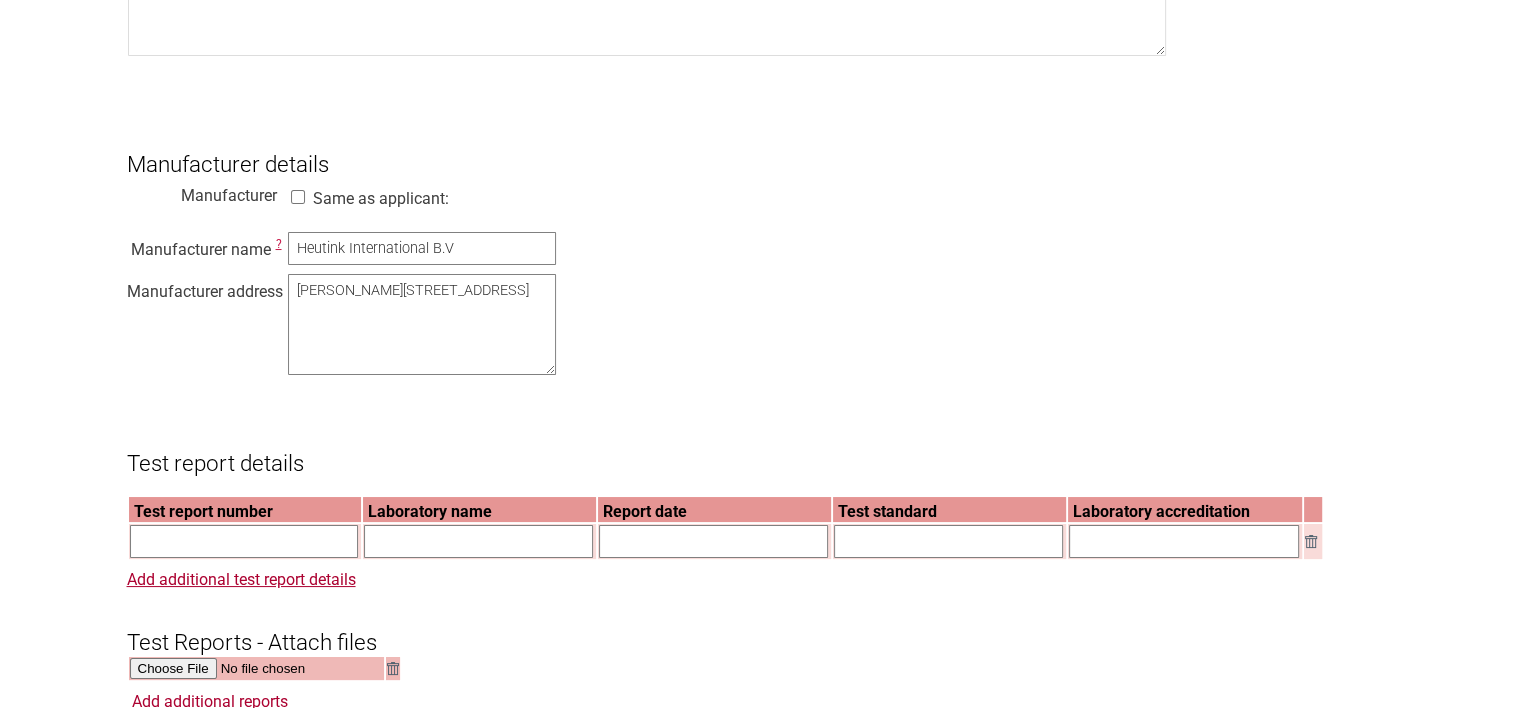 click on "Manufacturer name ? Heutink International B.V
Manufacturer address Anders Celsiusstraat 15
7442 PB Nijverdal
The Netherlands" at bounding box center (757, 307) 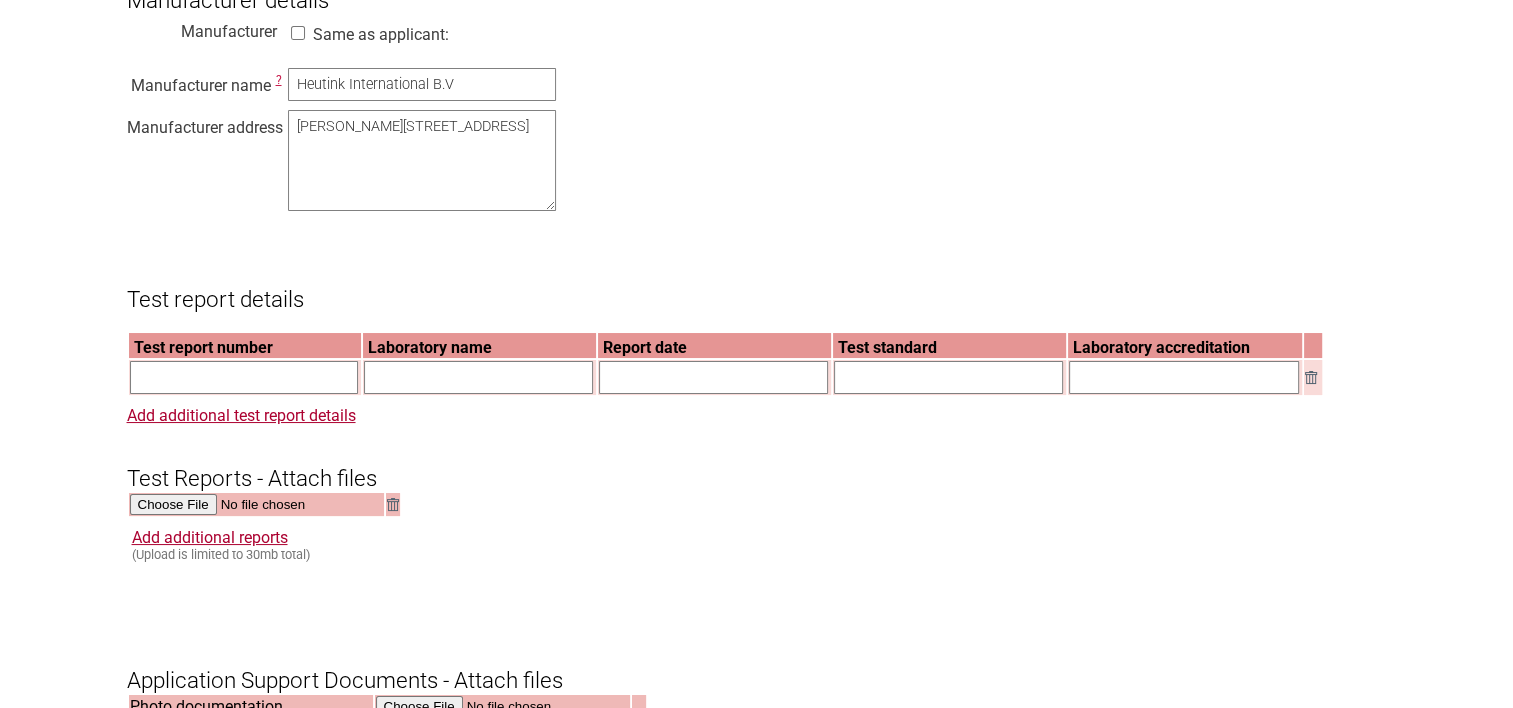scroll, scrollTop: 1500, scrollLeft: 0, axis: vertical 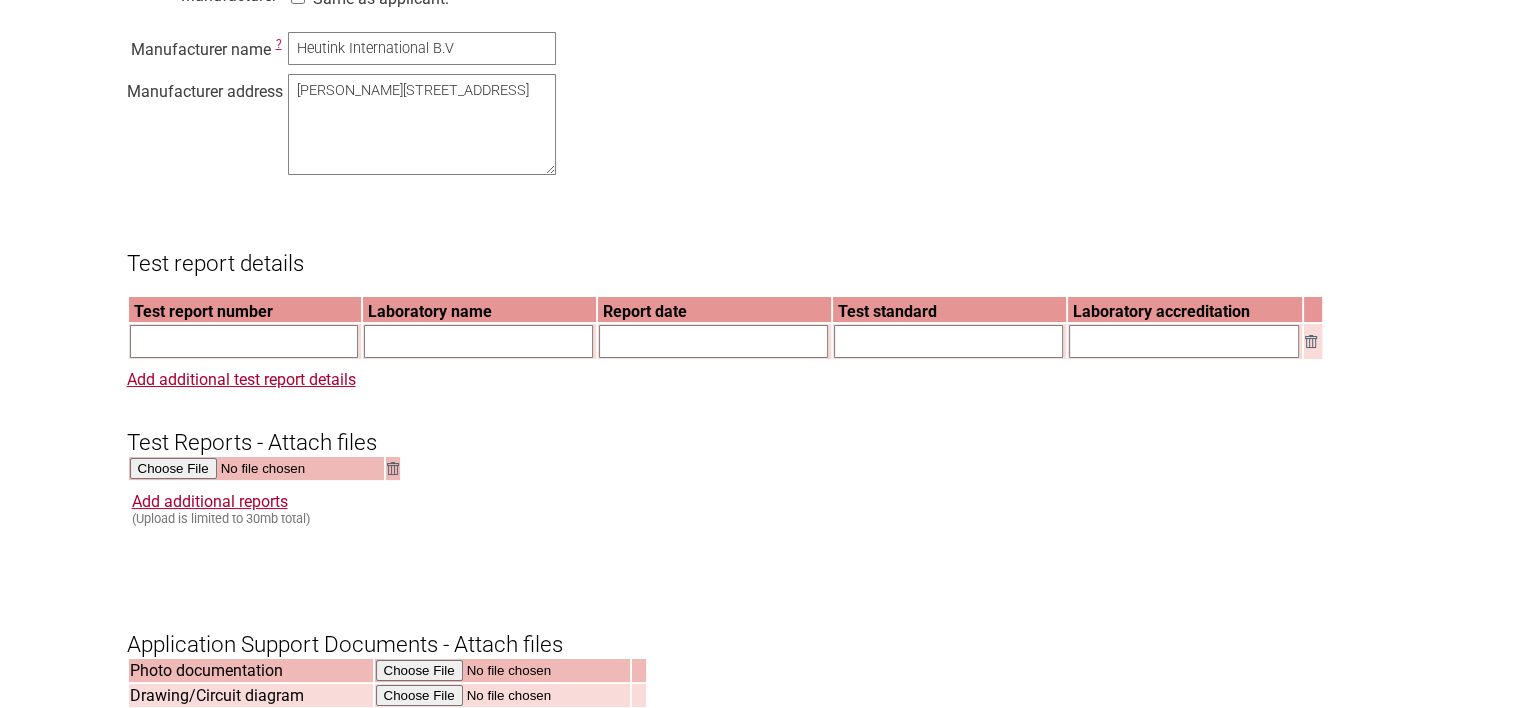 click at bounding box center [244, 341] 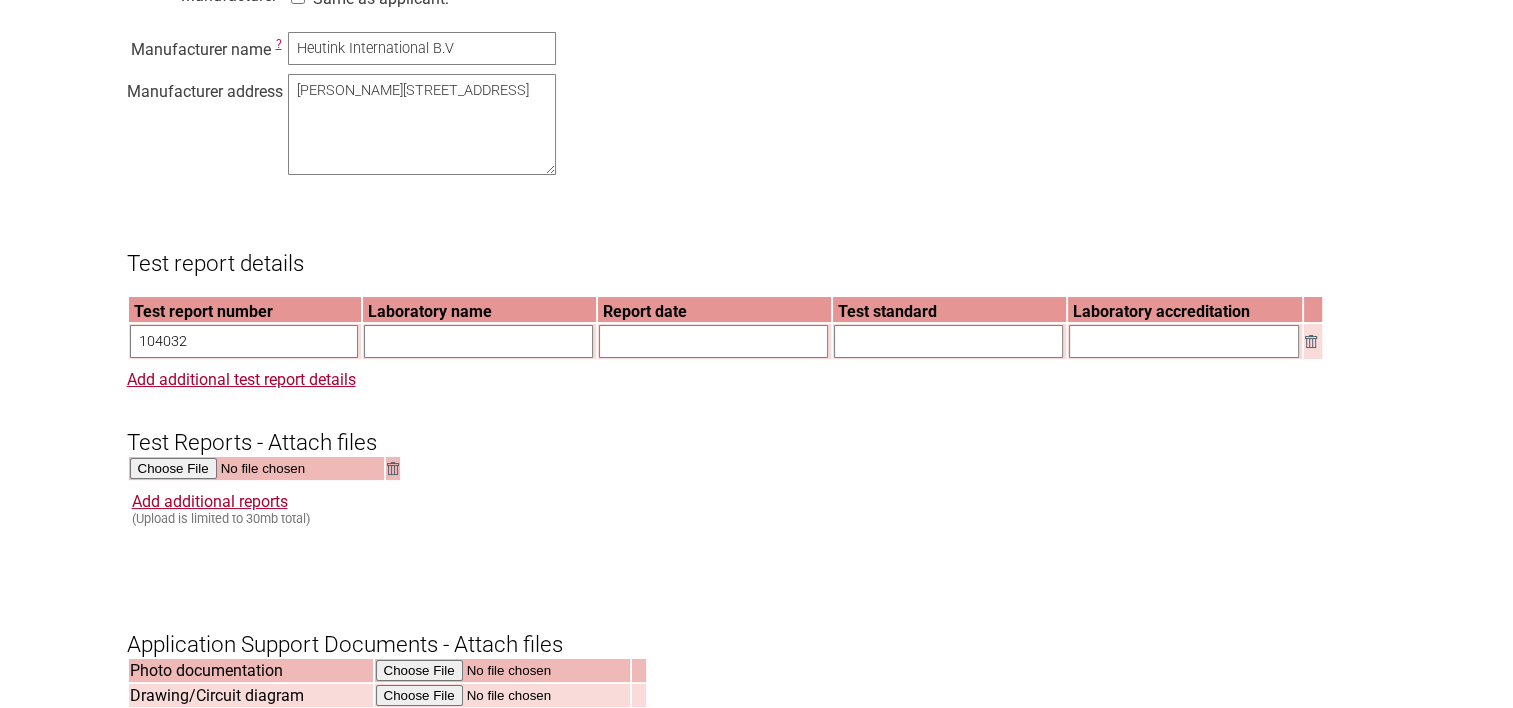 type on "104032" 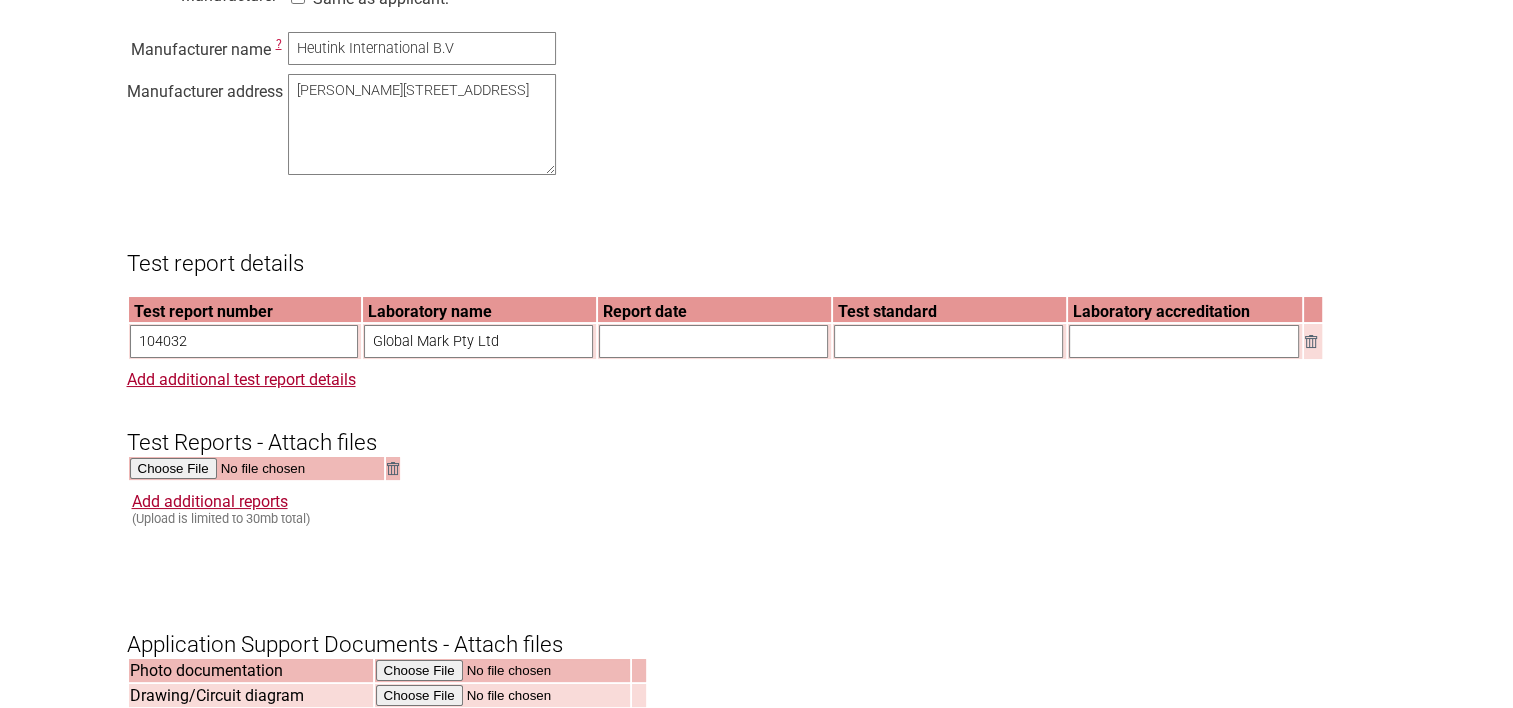 type on "Global Mark Pty Ltd" 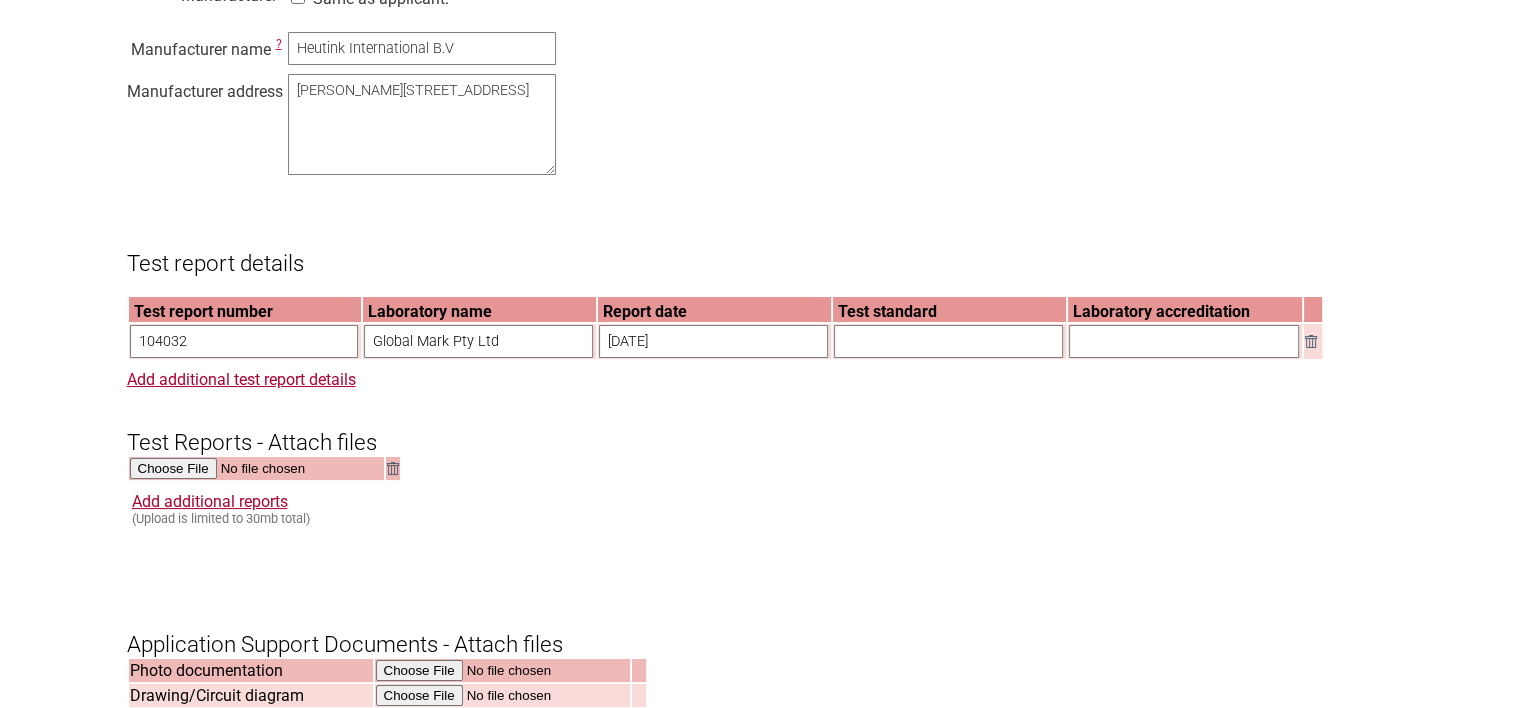 type on "07/09/2016" 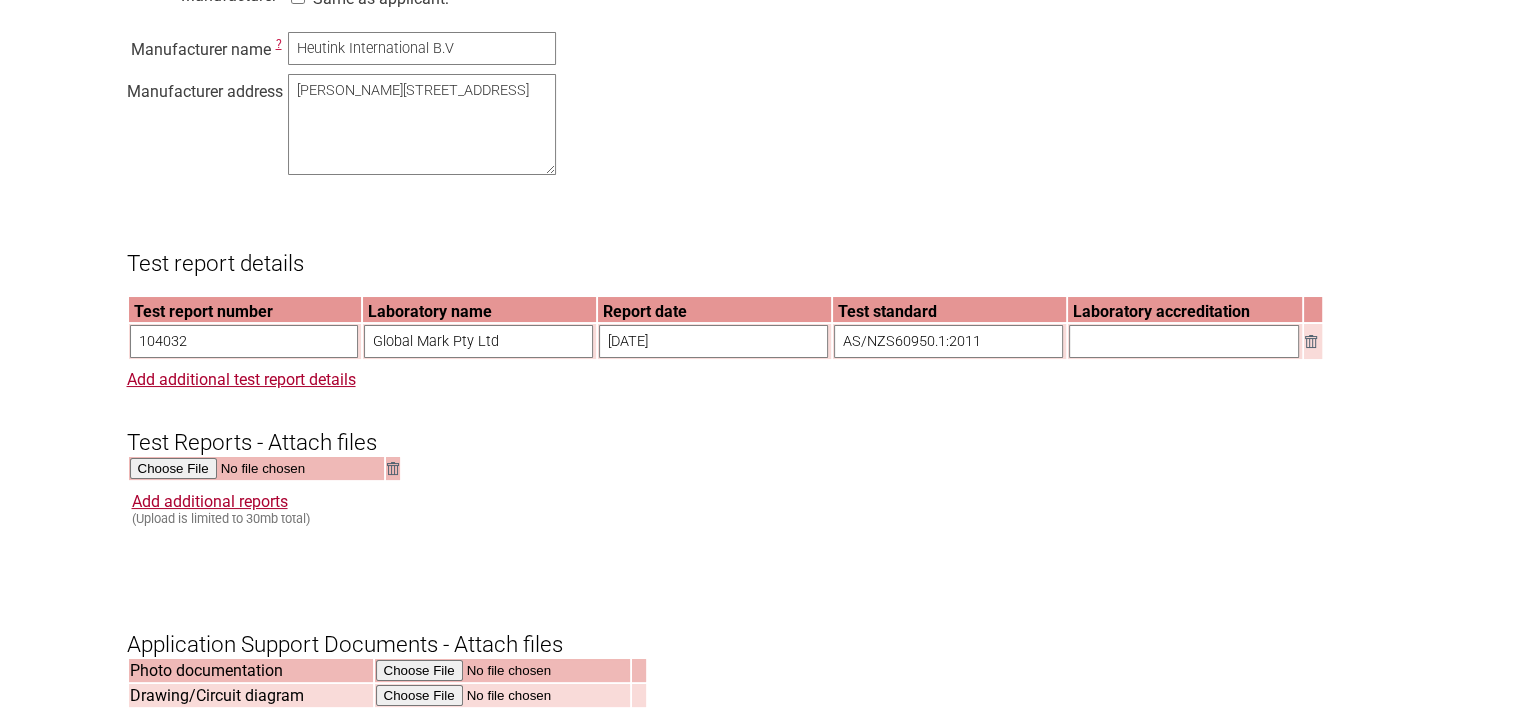 type on "AS/NZS60950.1:2011" 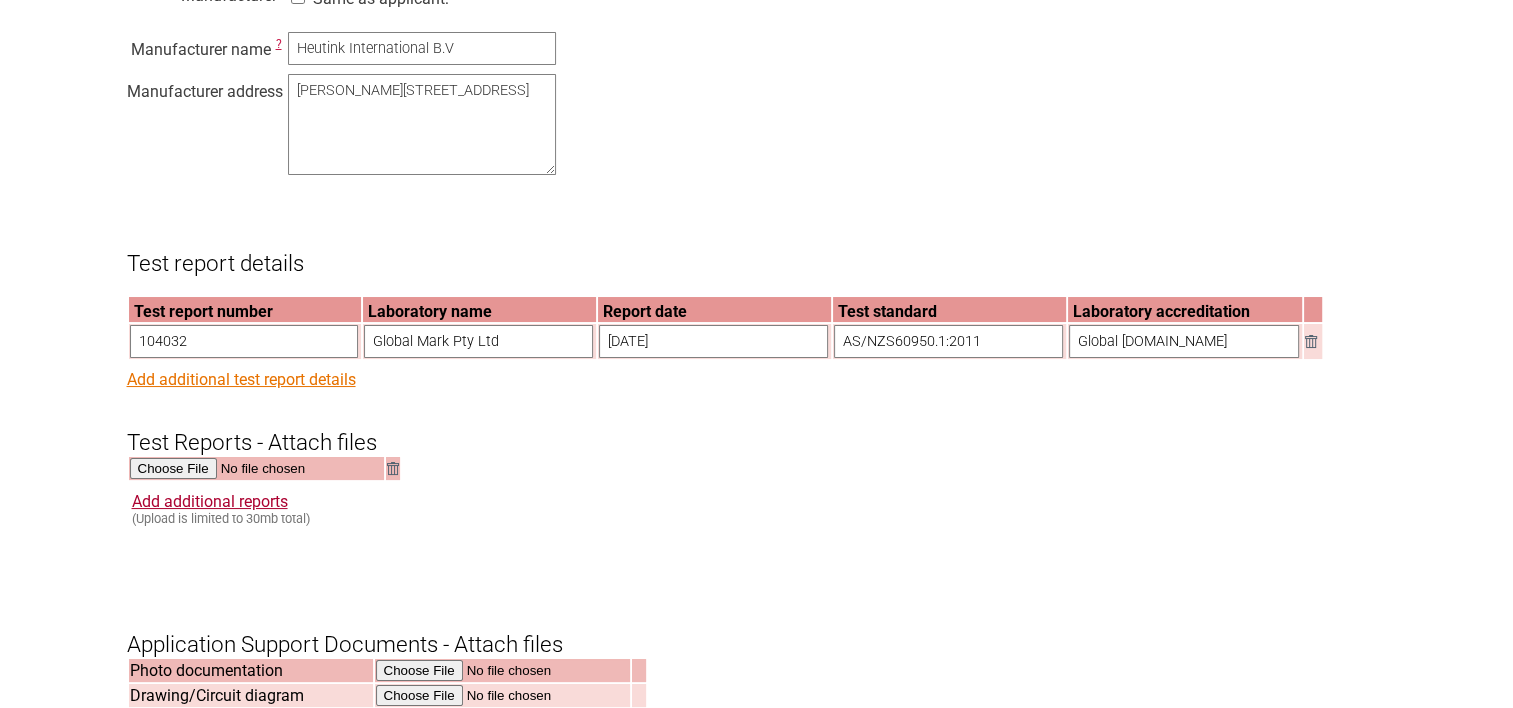 type on "Global Mark.com.au" 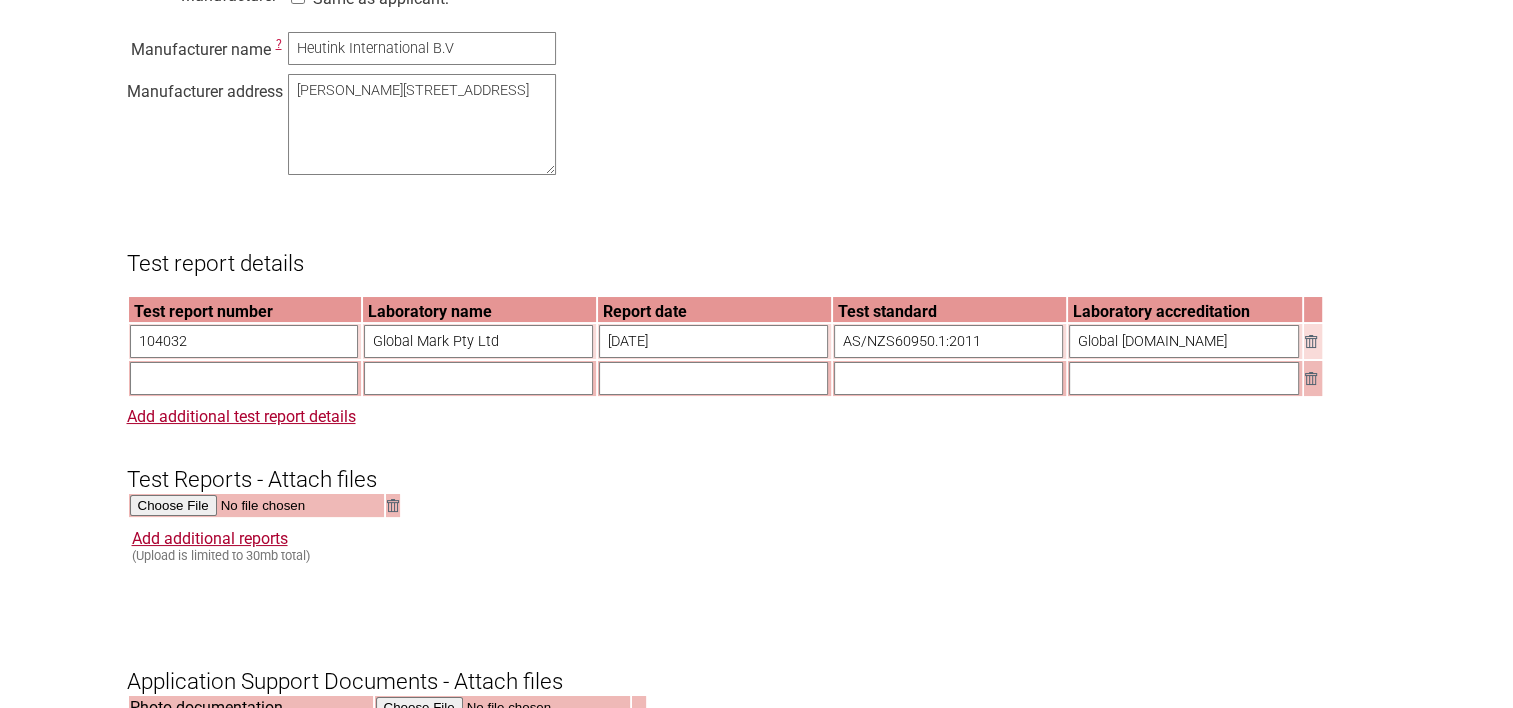 click at bounding box center [1311, 378] 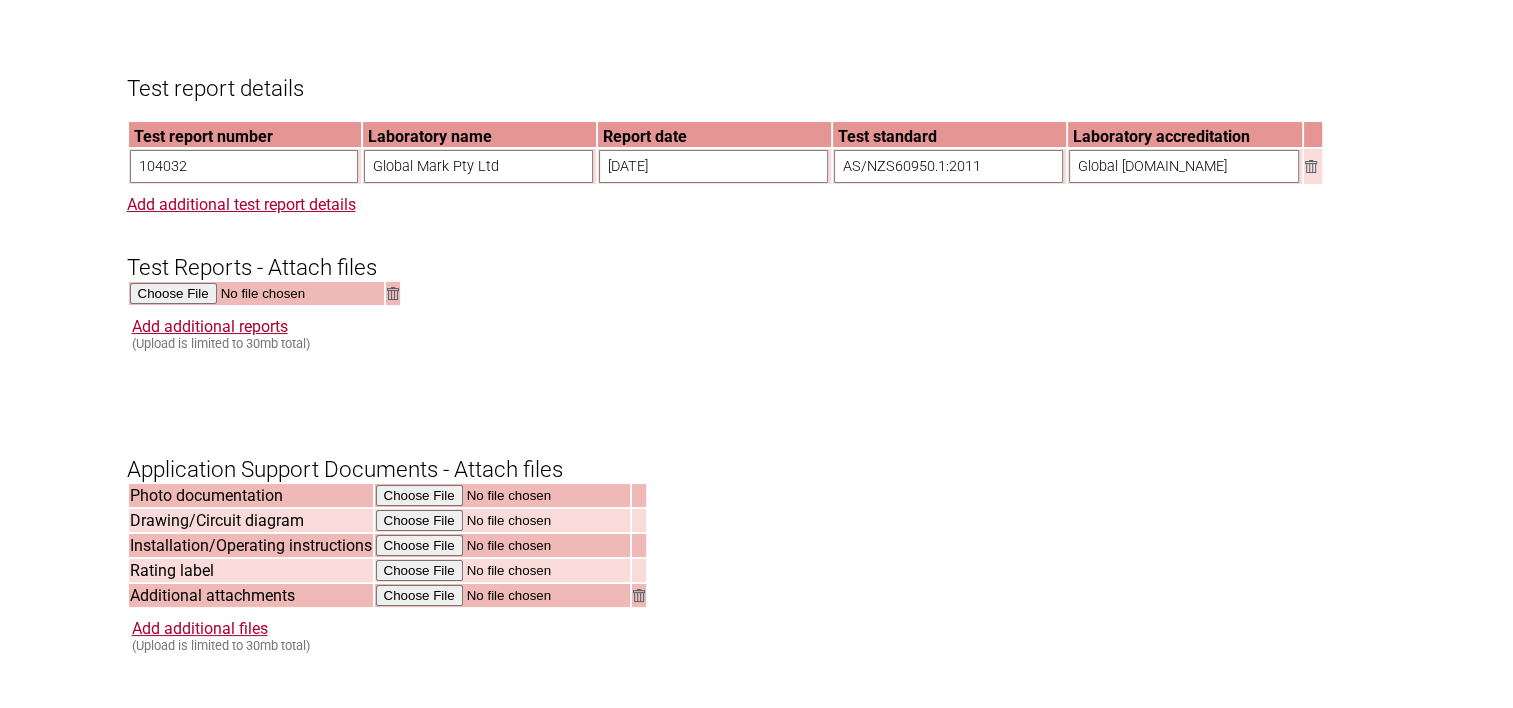scroll, scrollTop: 1700, scrollLeft: 0, axis: vertical 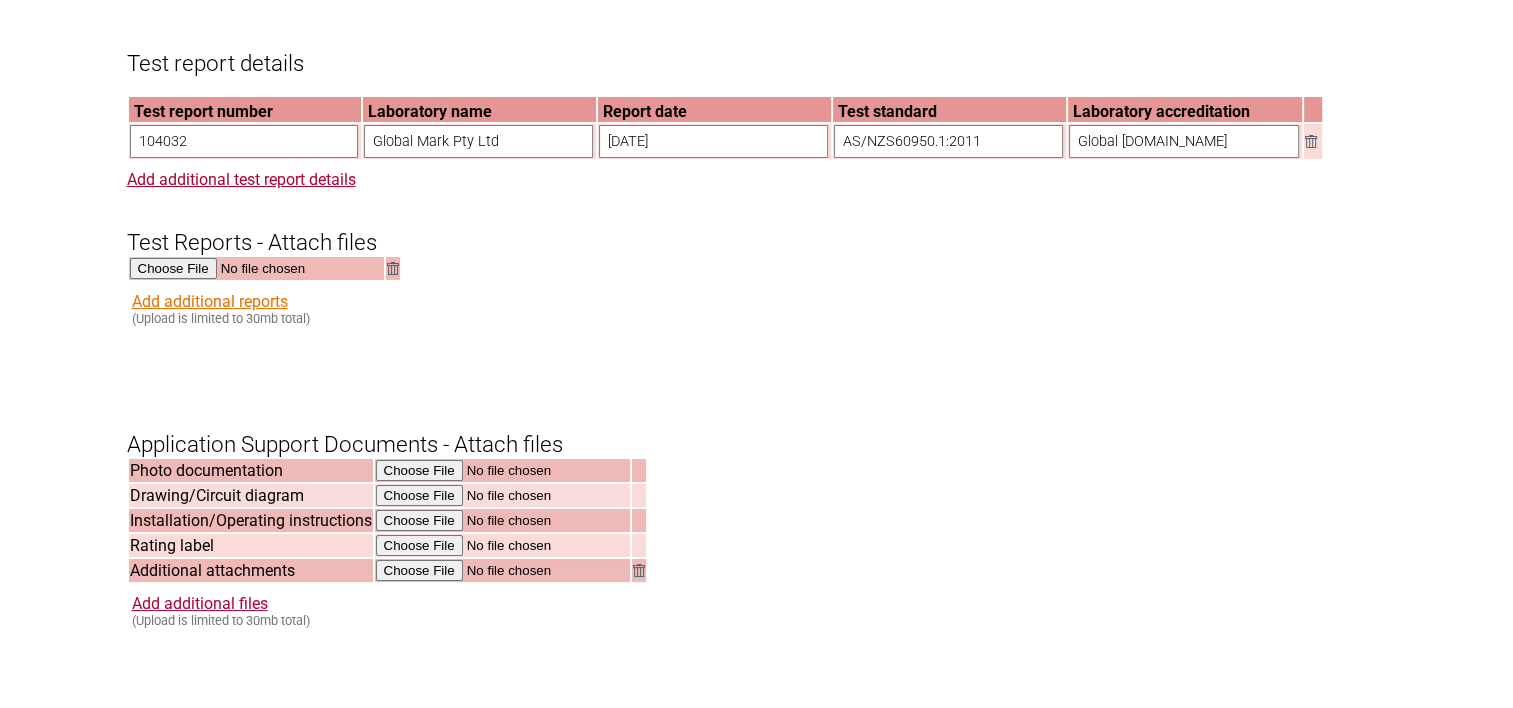click on "Add additional reports" at bounding box center [210, 301] 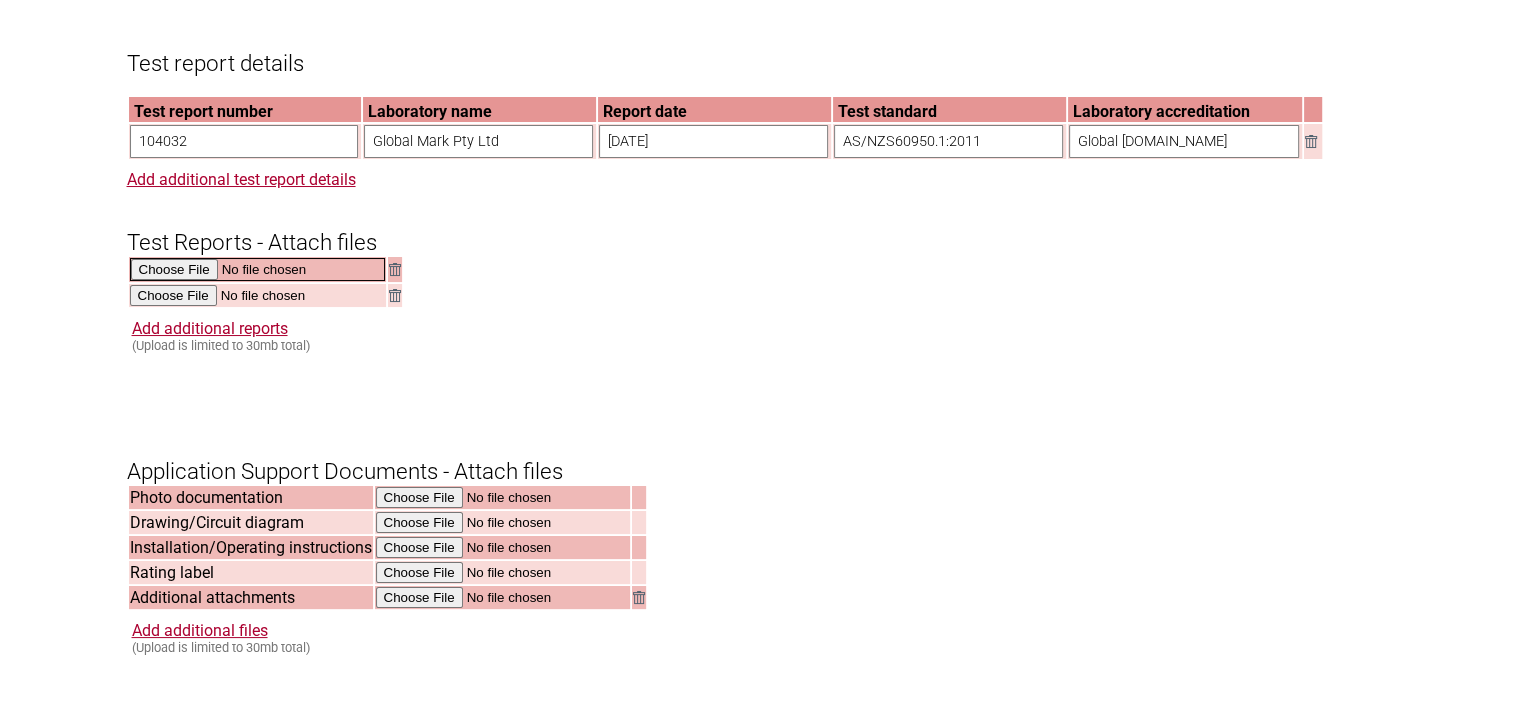 click at bounding box center [257, 269] 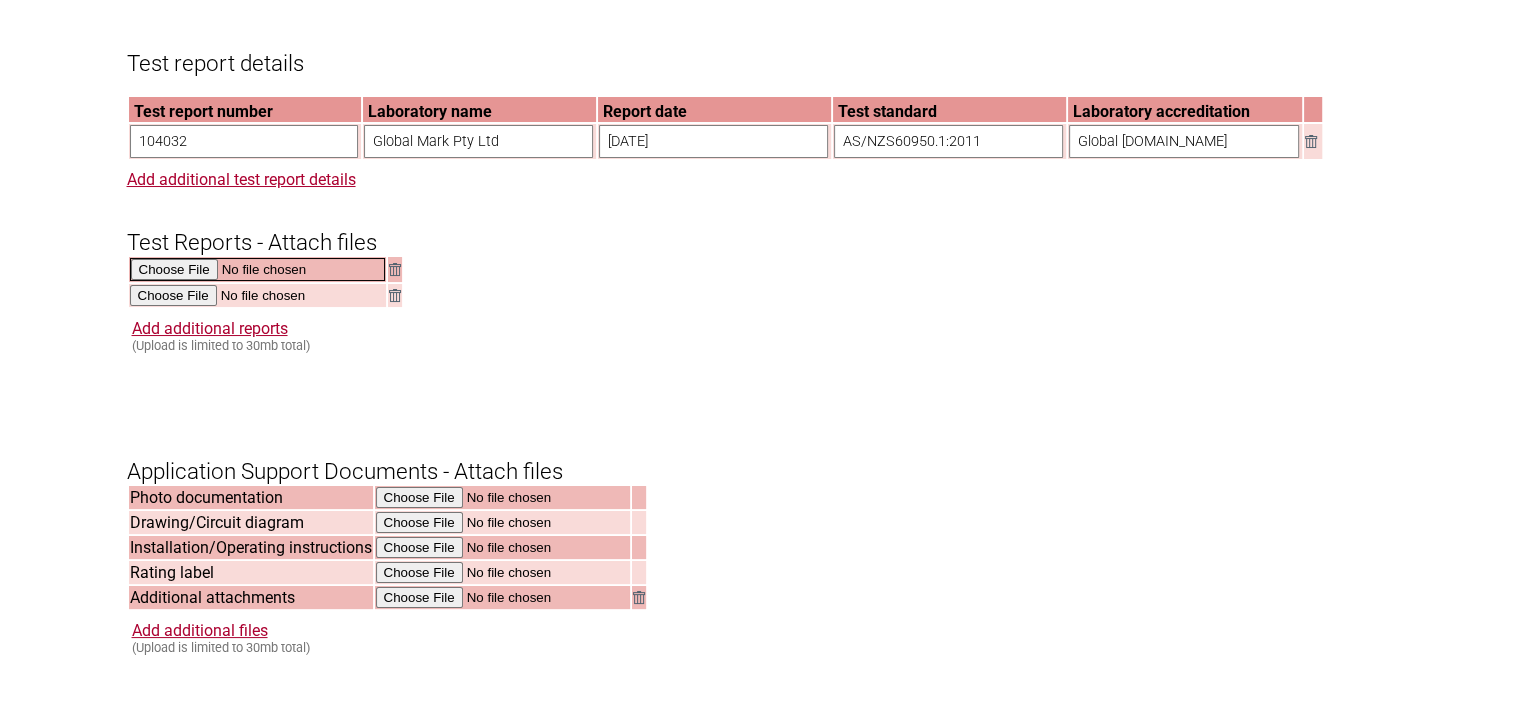 click at bounding box center (257, 269) 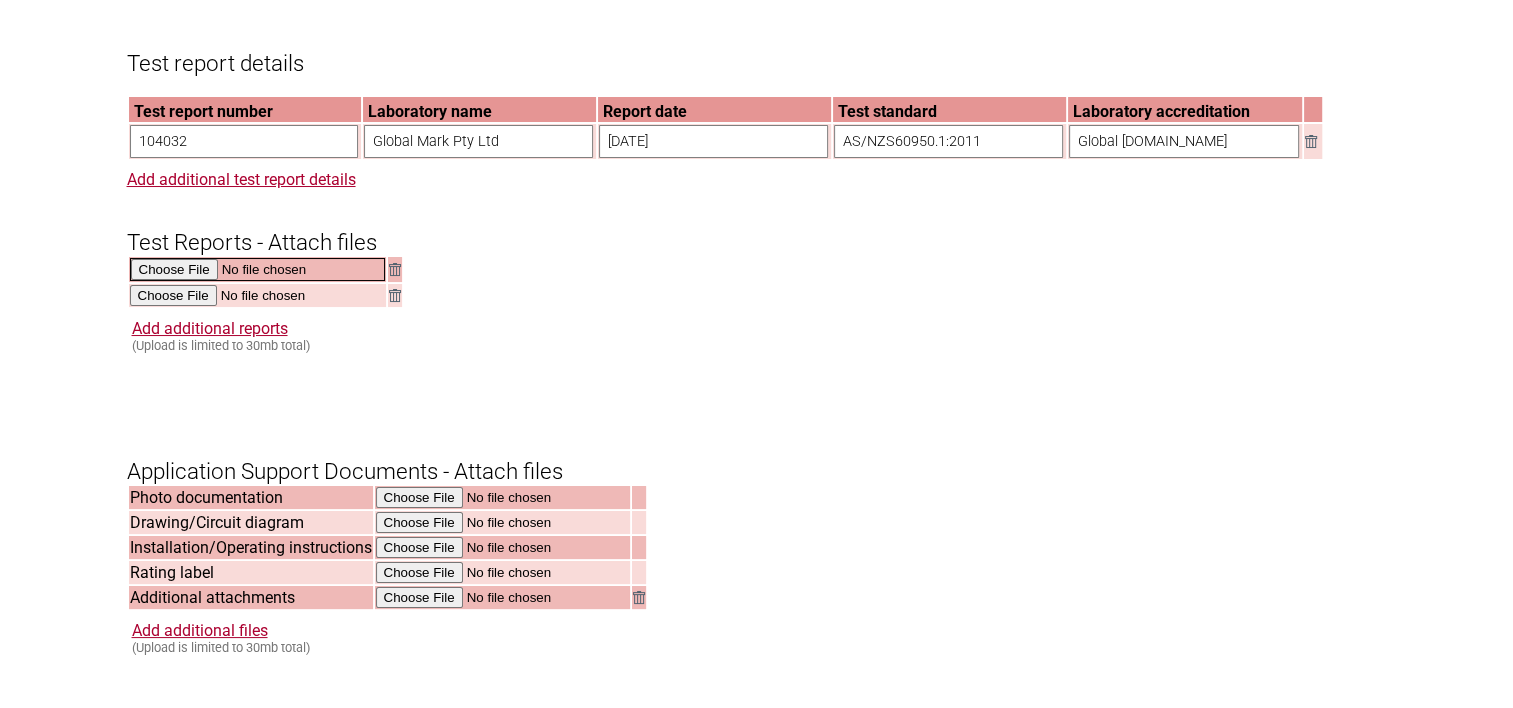 type on "C:\fakepath\SAA certification.pdf" 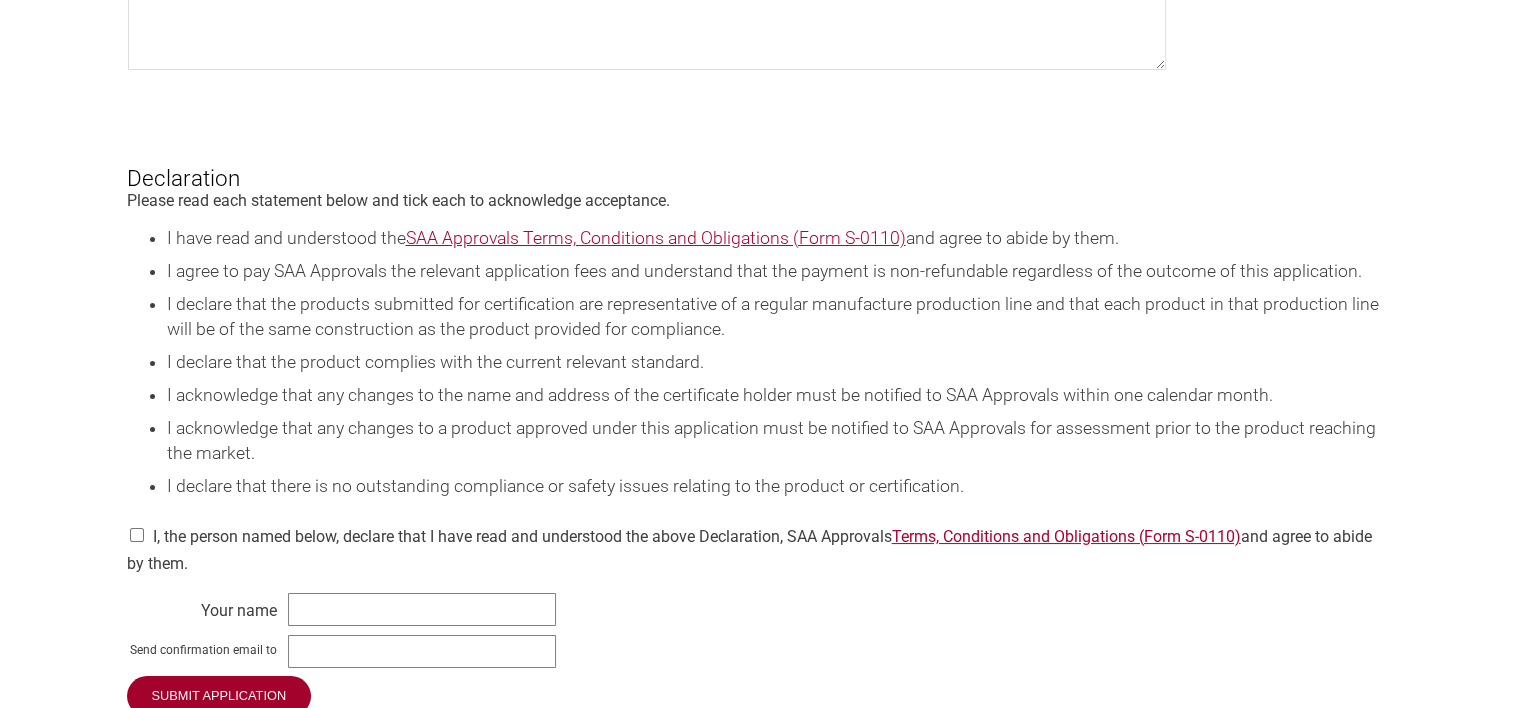 scroll, scrollTop: 2600, scrollLeft: 0, axis: vertical 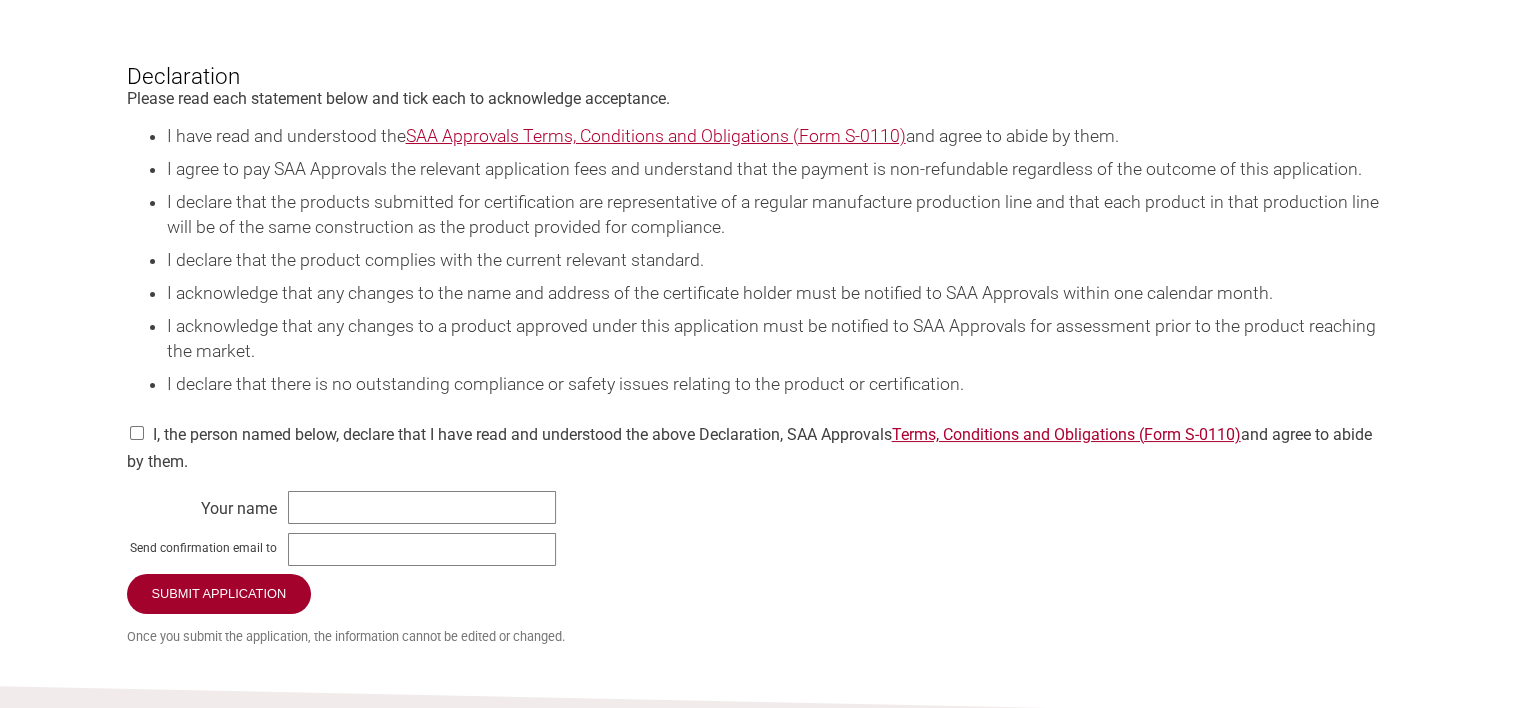 click at bounding box center [137, 433] 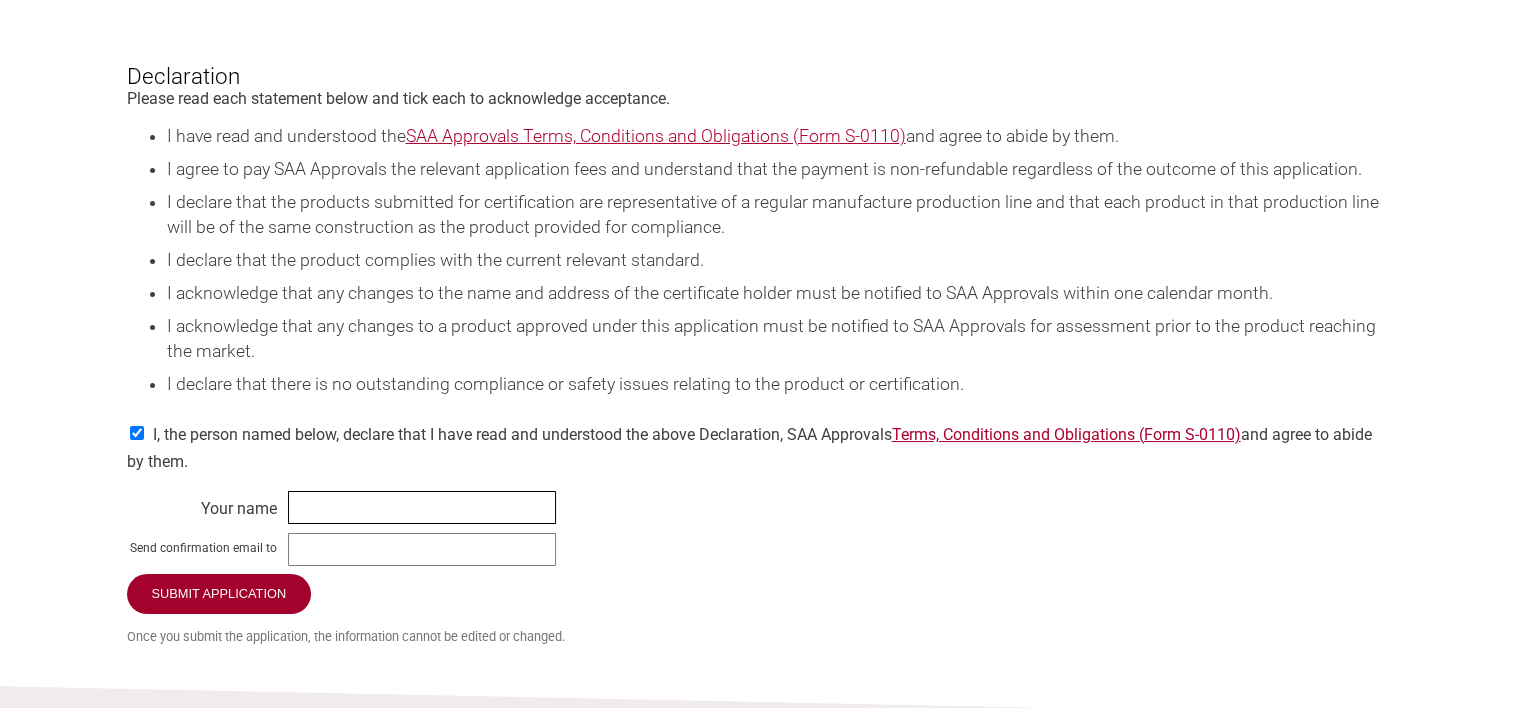 click at bounding box center [422, 507] 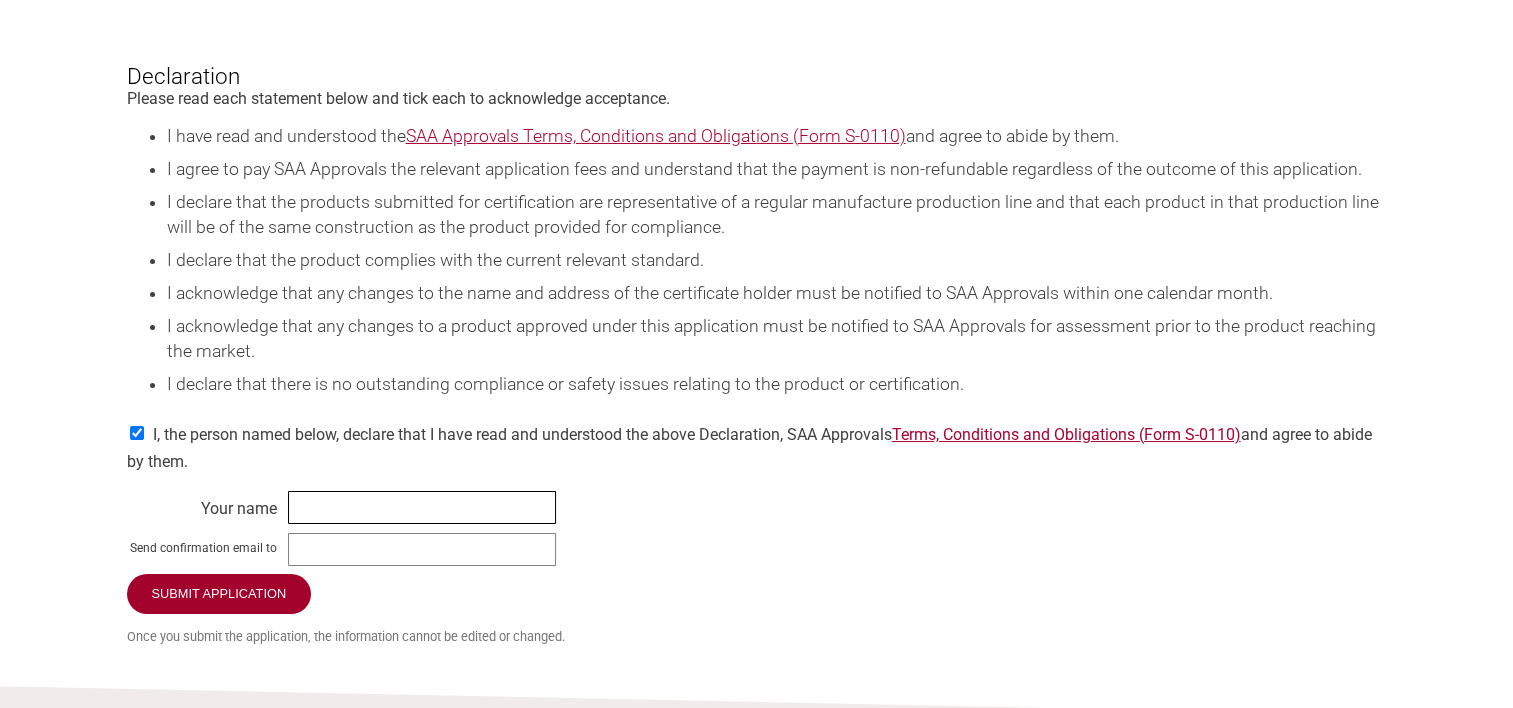 click at bounding box center [422, 507] 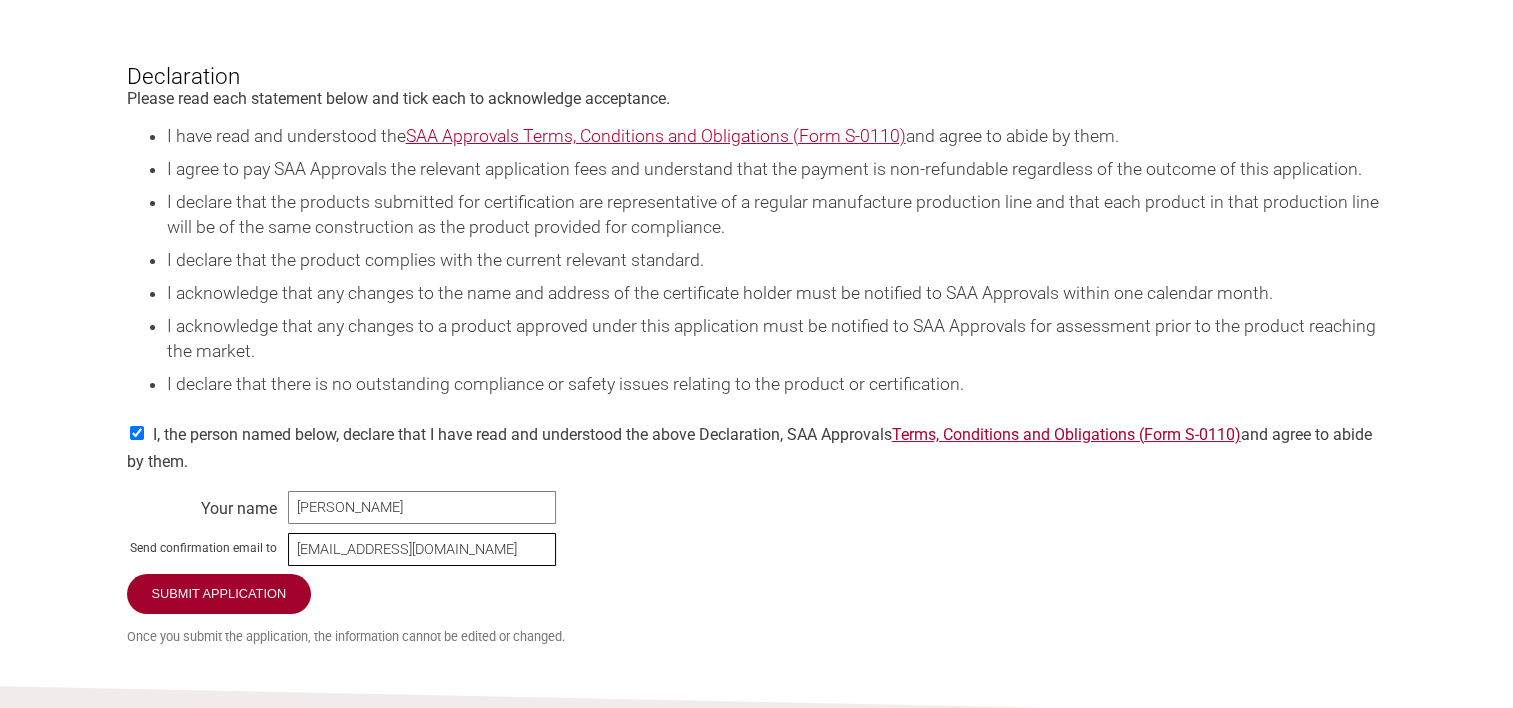 click on "davidknibbe99@gmail.com" at bounding box center (422, 549) 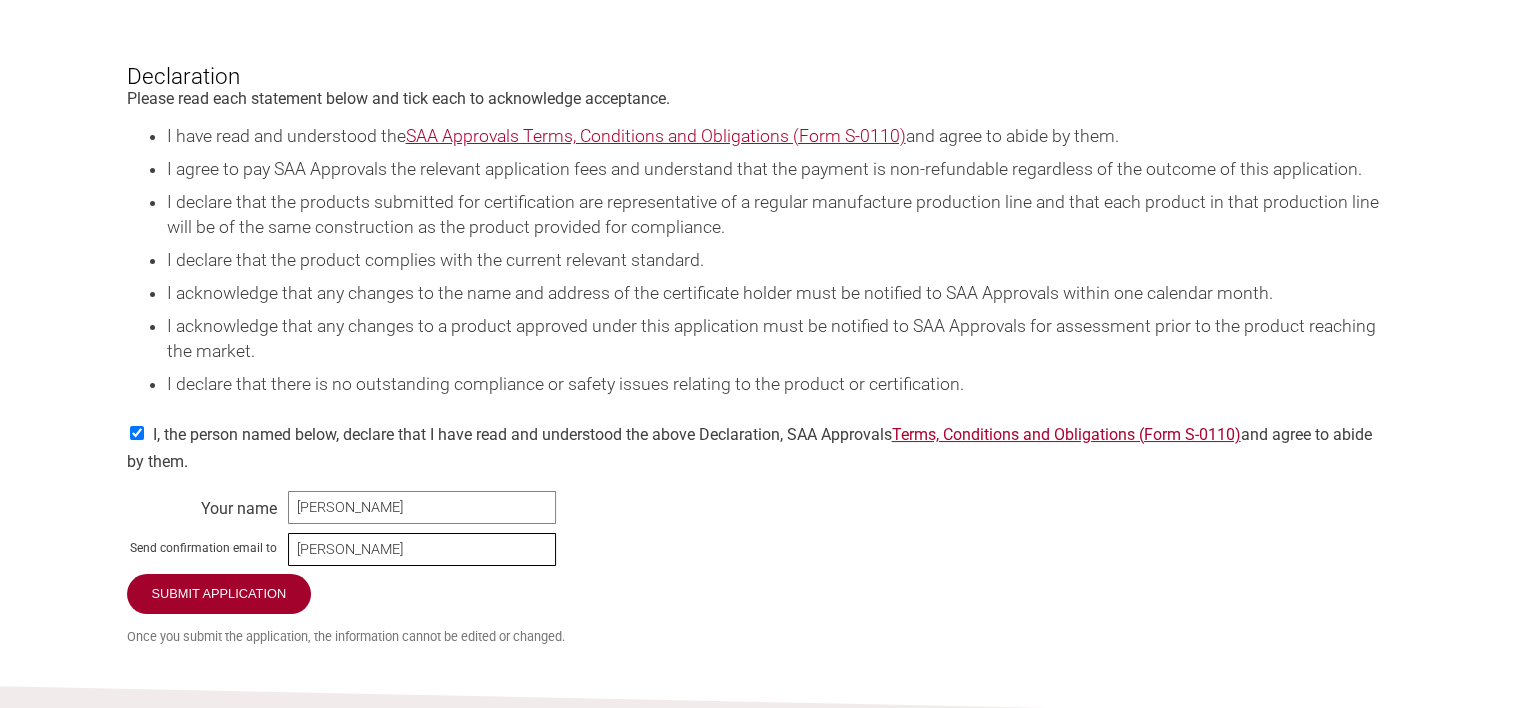 type on "david@thinkeducation.com.au" 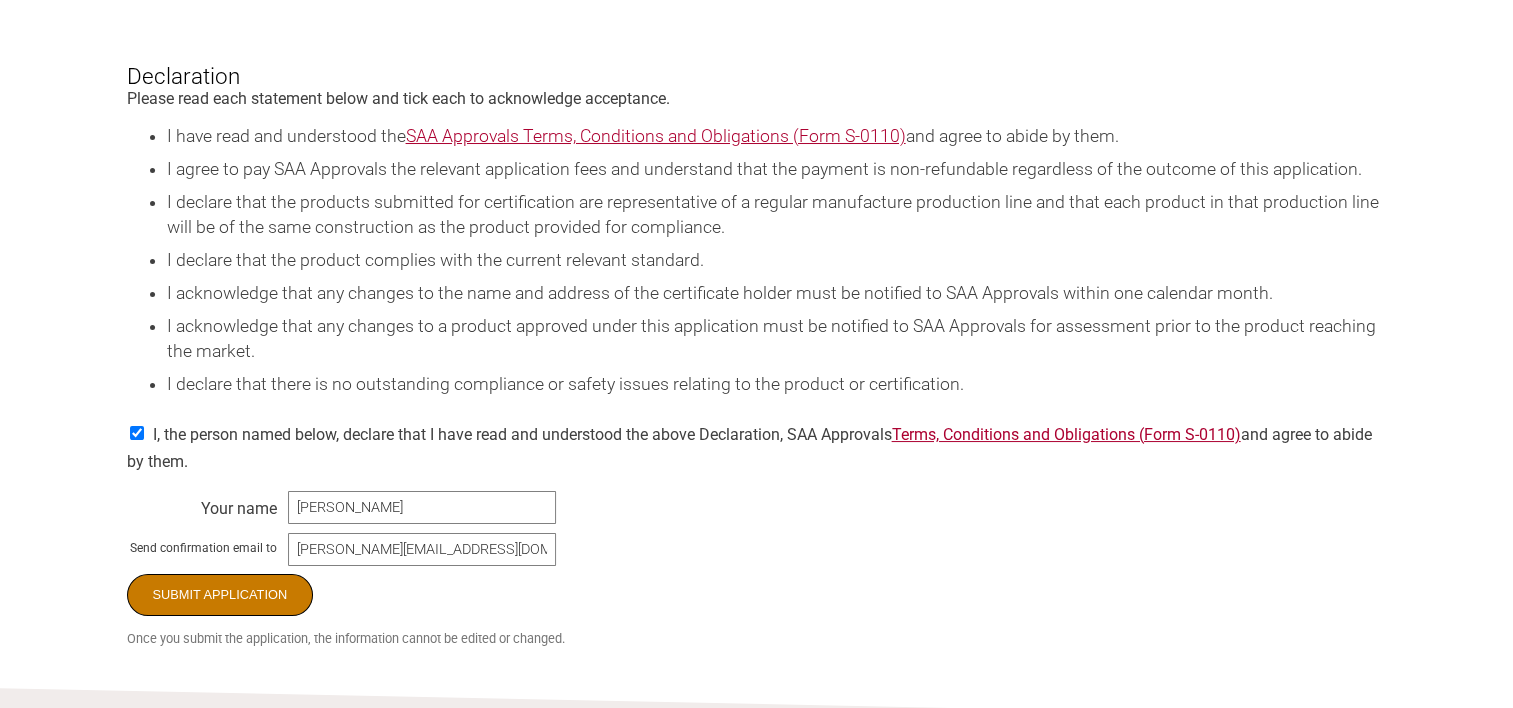 click on "Submit Application" at bounding box center (220, 595) 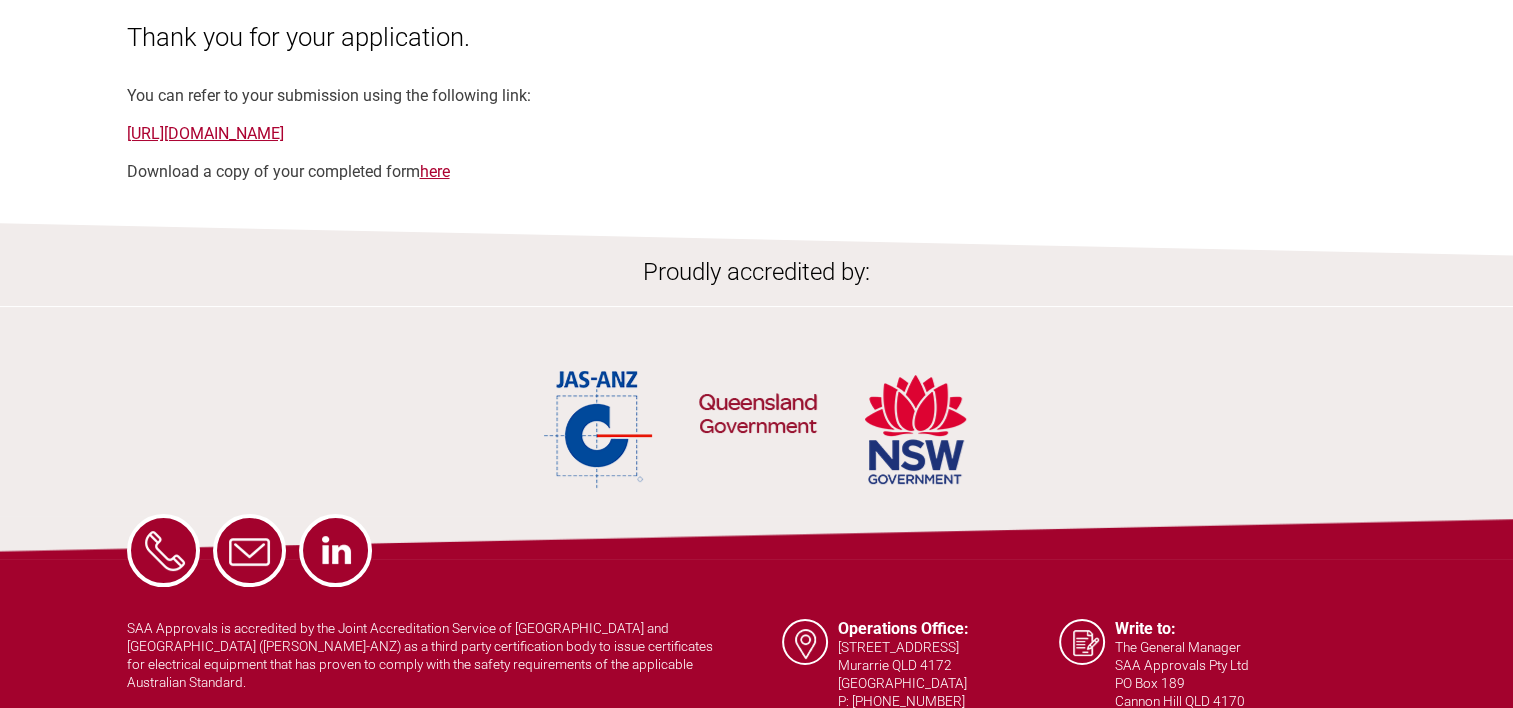 scroll, scrollTop: 174, scrollLeft: 0, axis: vertical 